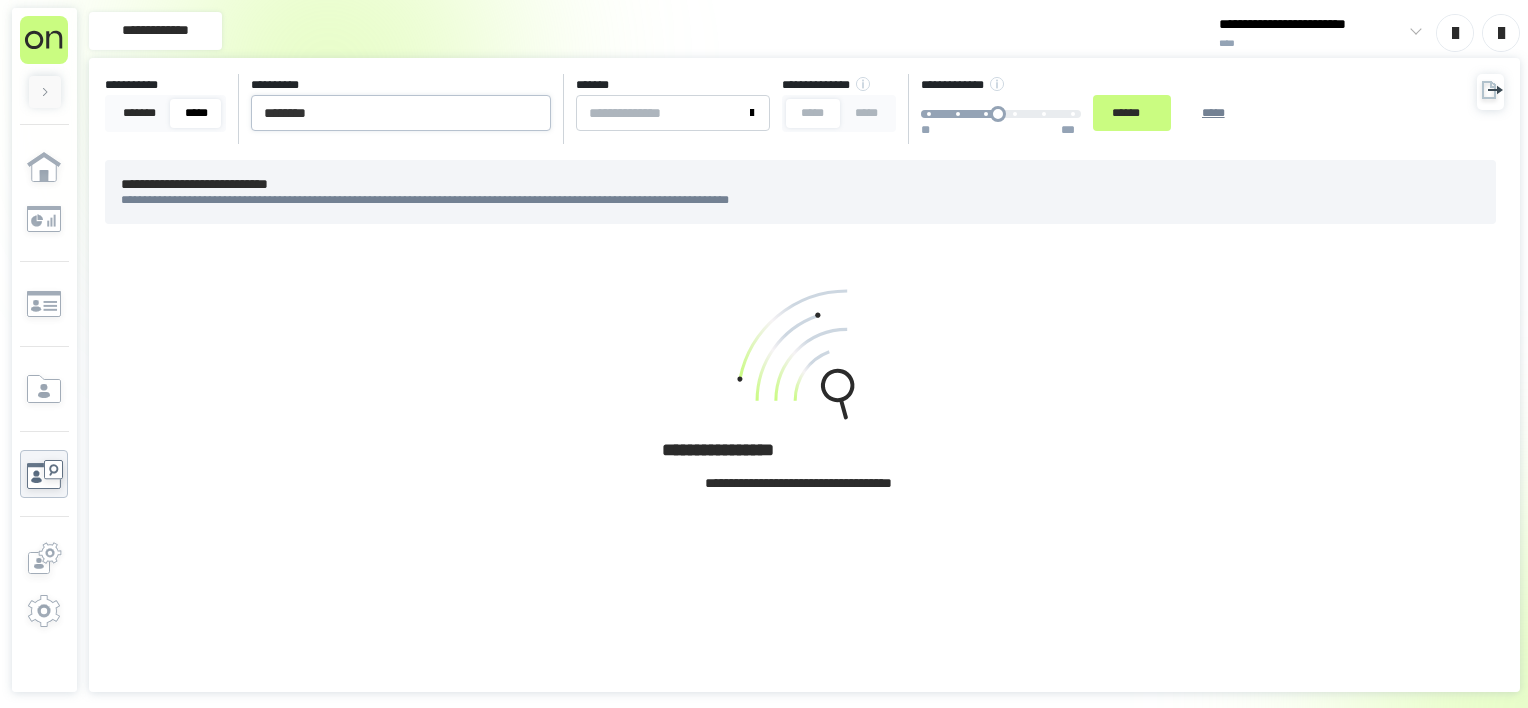 scroll, scrollTop: 0, scrollLeft: 0, axis: both 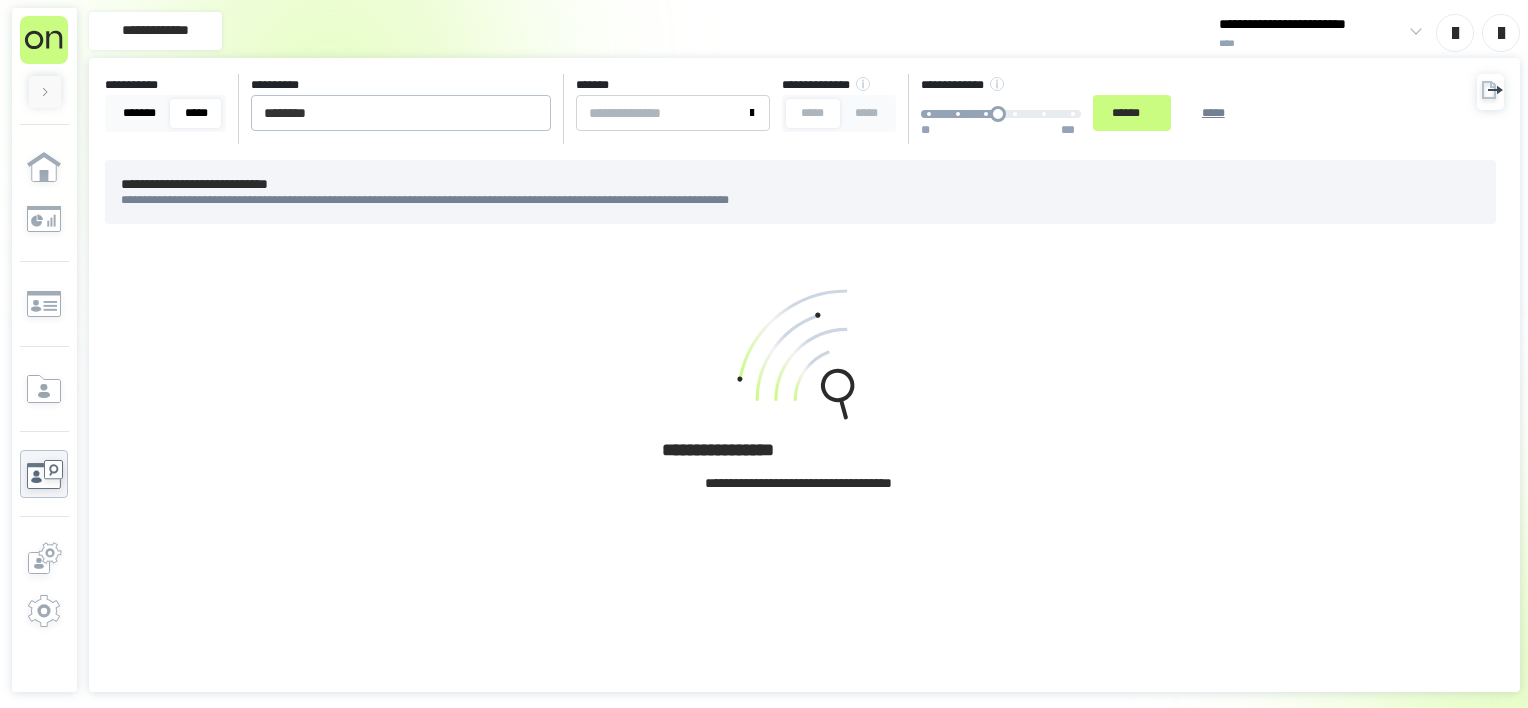 click on "*******" at bounding box center [139, 113] 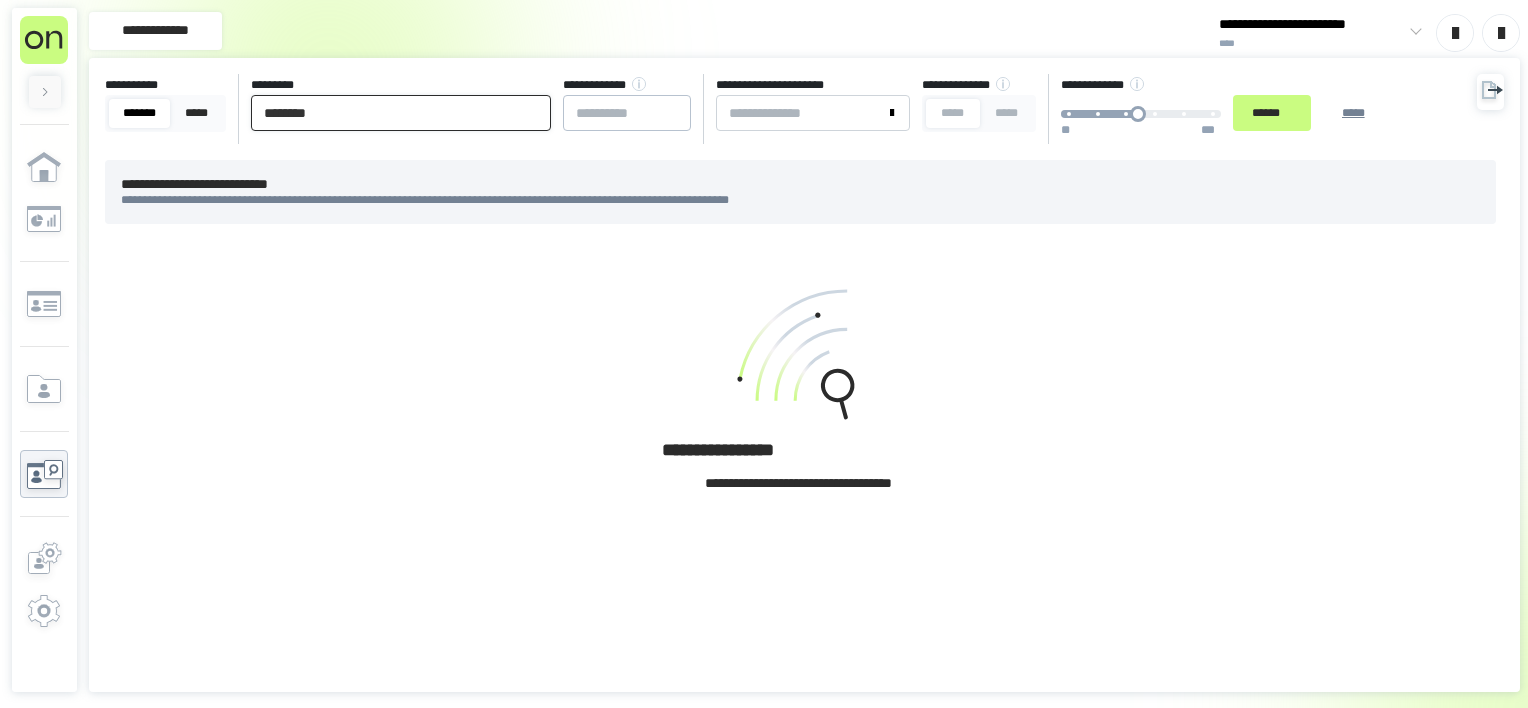 drag, startPoint x: 400, startPoint y: 120, endPoint x: 225, endPoint y: 120, distance: 175 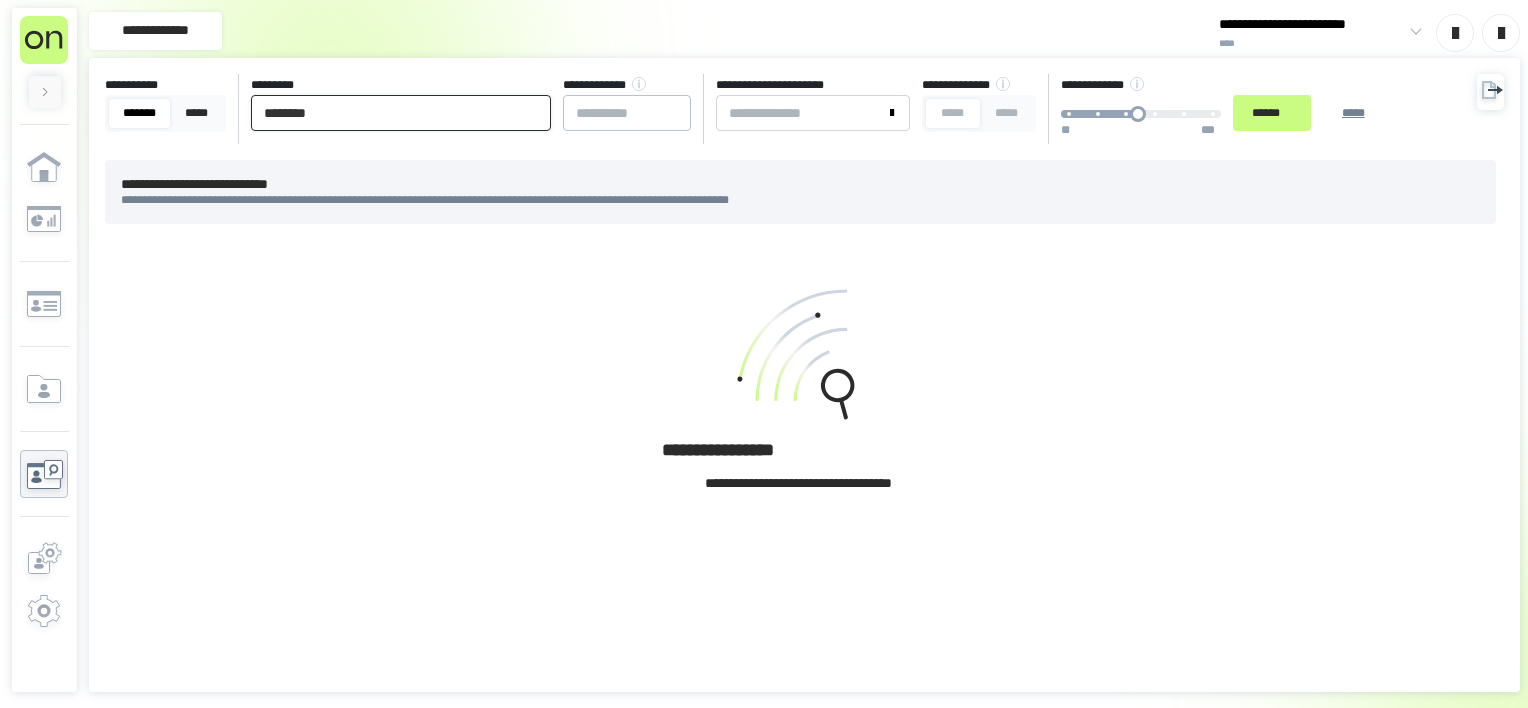paste on "**********" 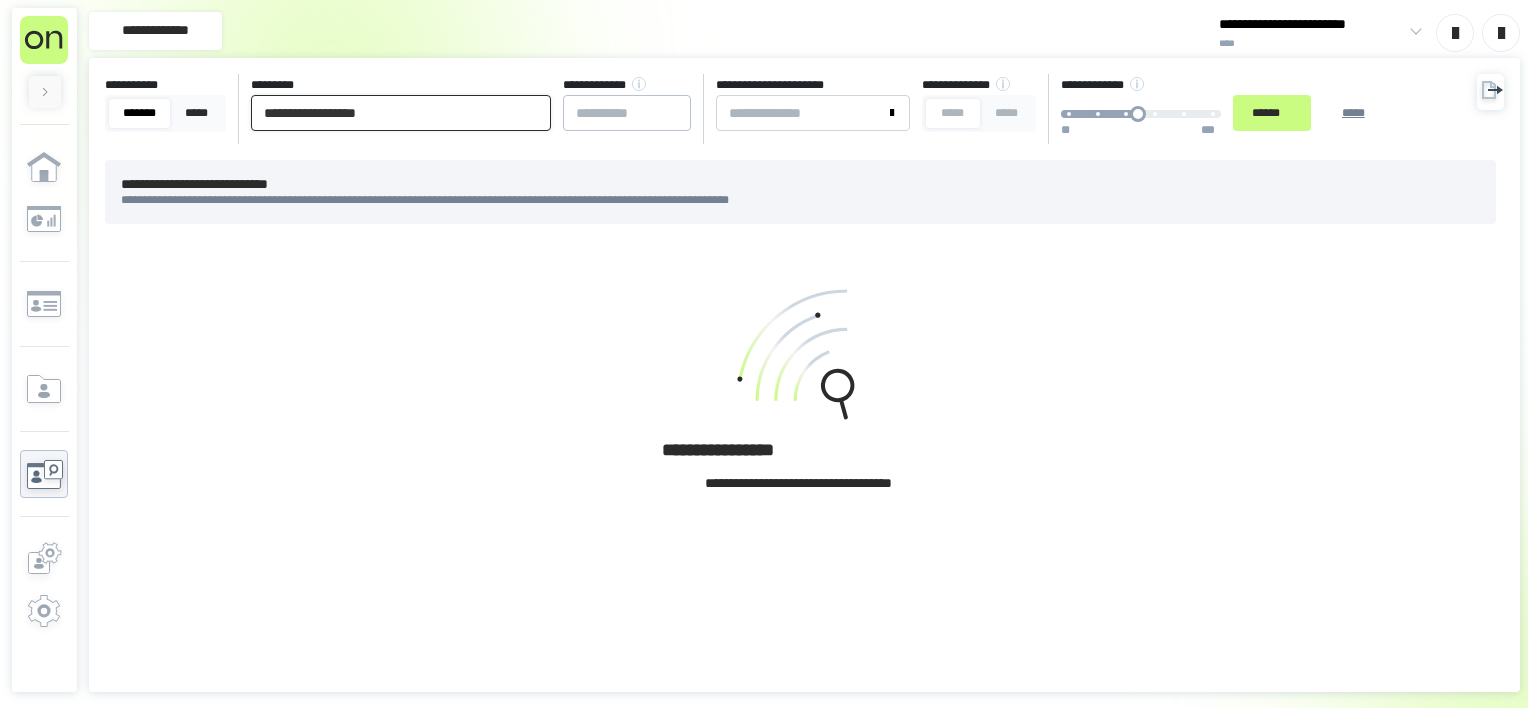 type on "**********" 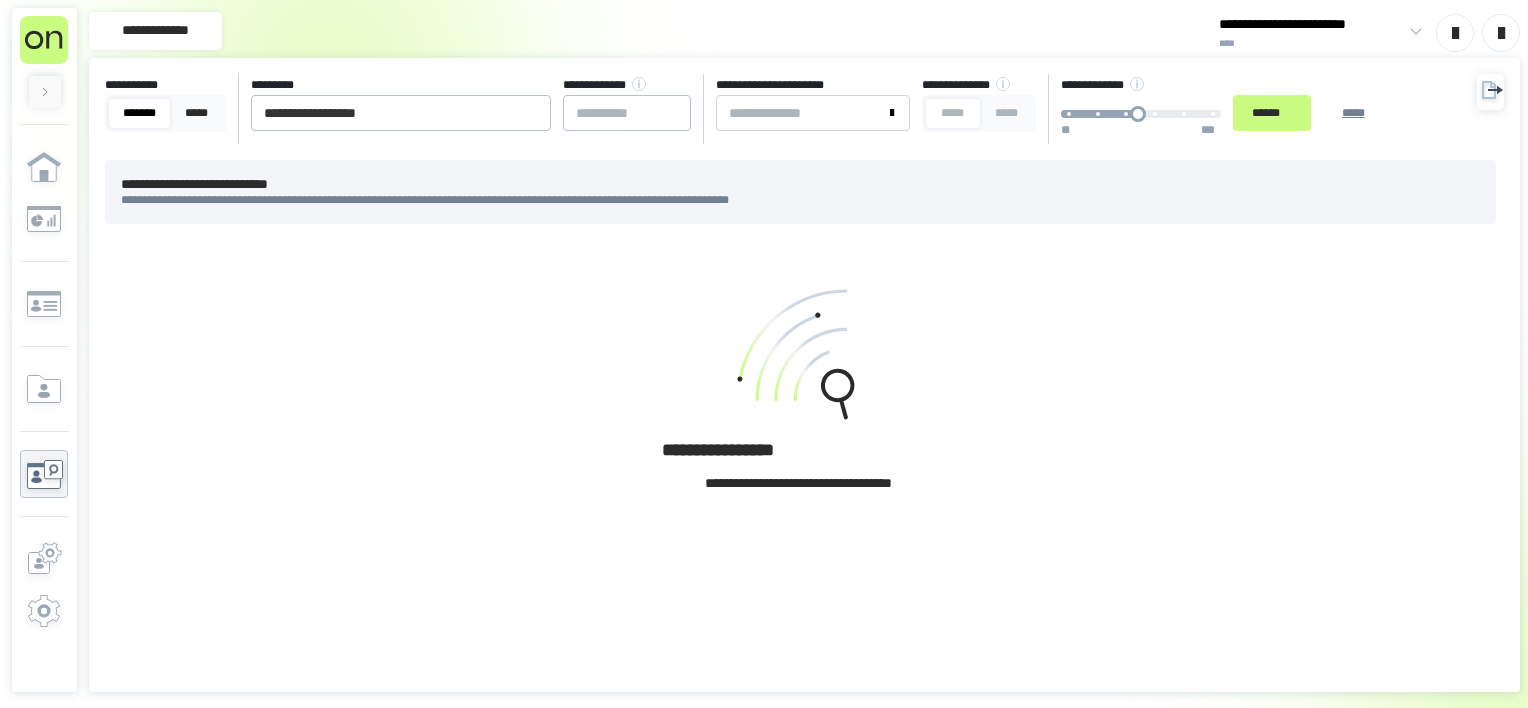 click on "**********" at bounding box center [752, 109] 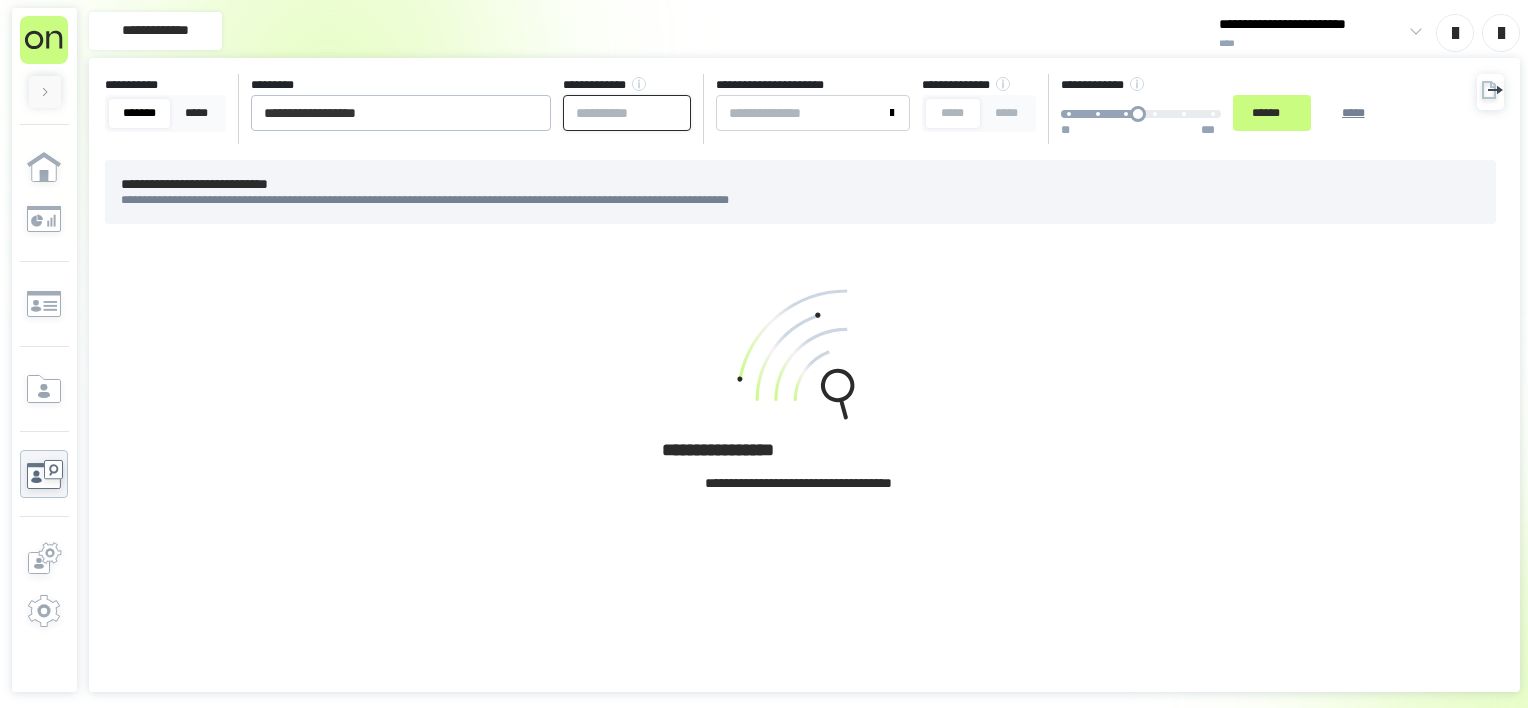 click at bounding box center (627, 113) 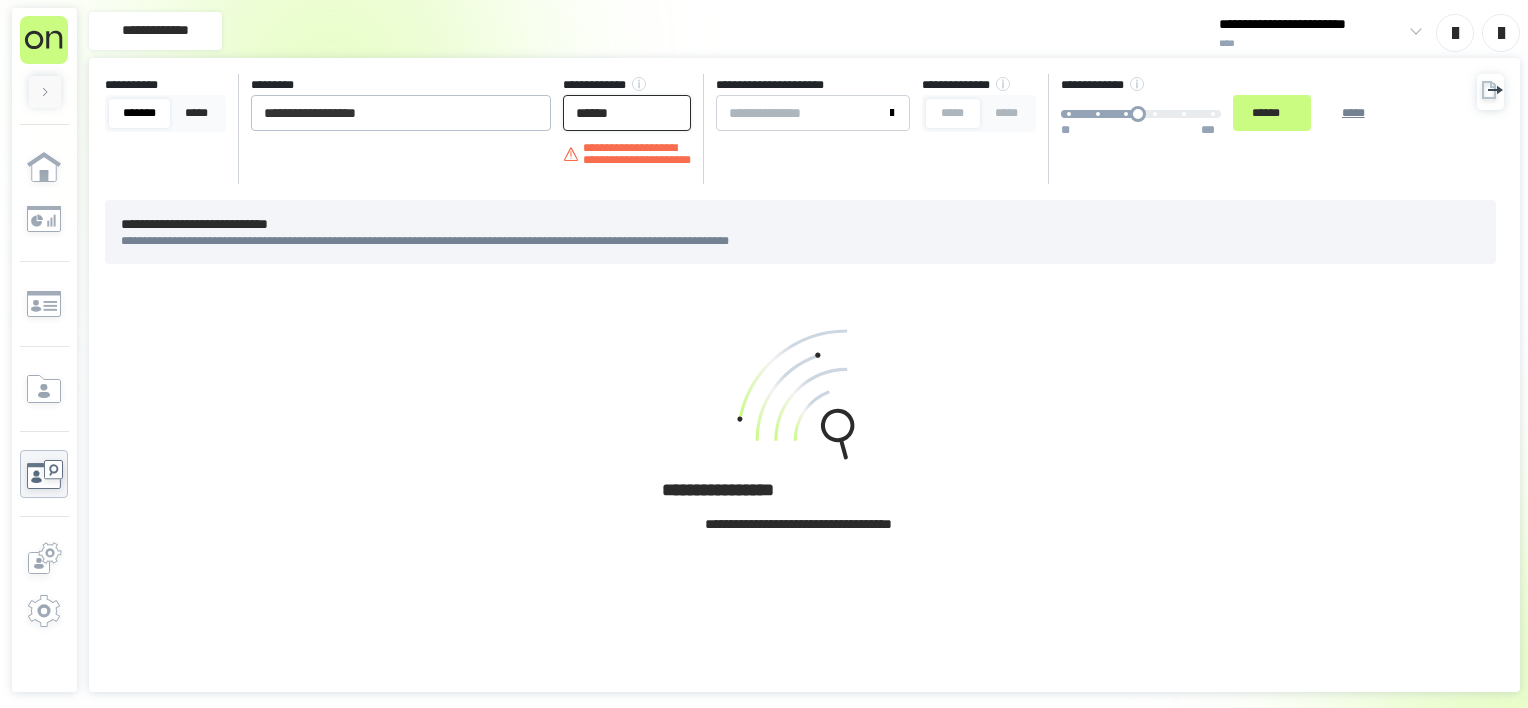click on "******" at bounding box center (627, 113) 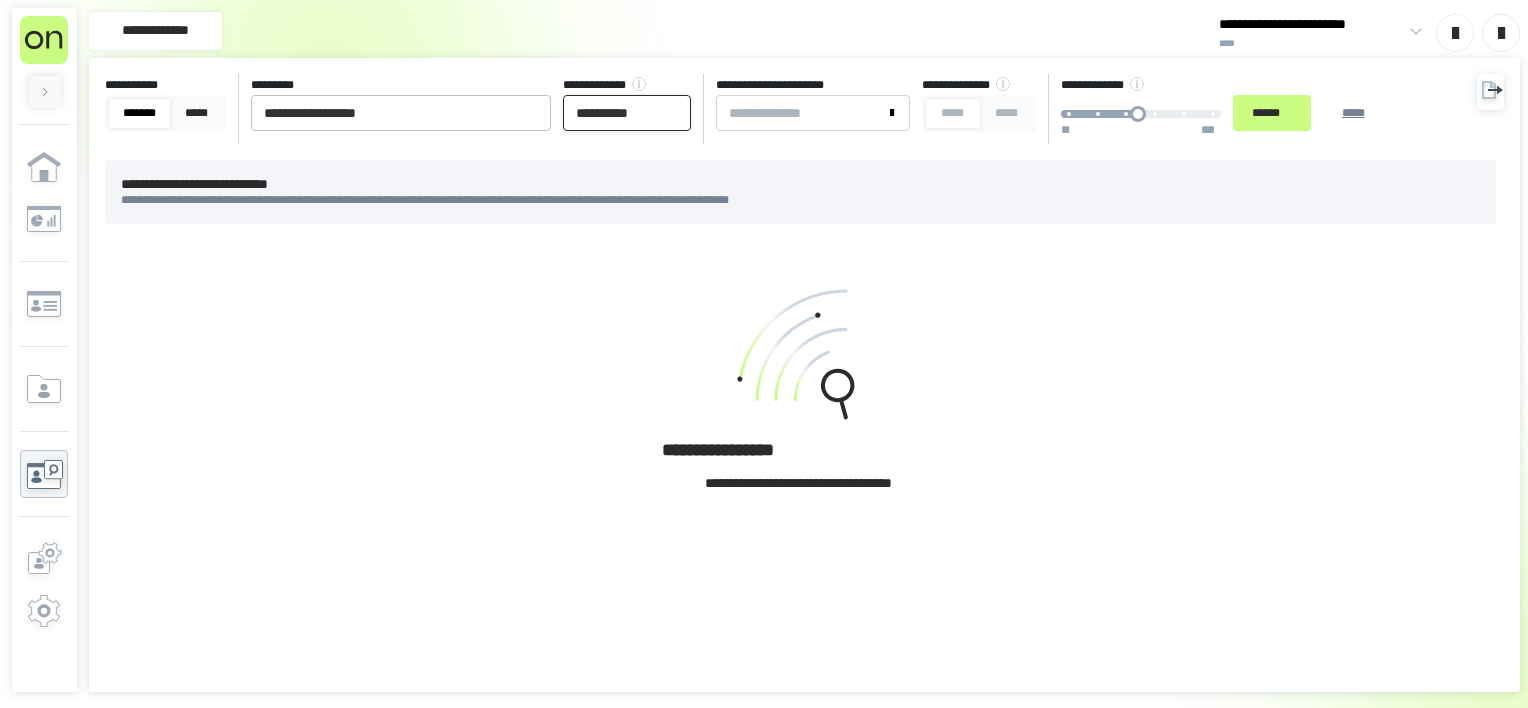 type on "**********" 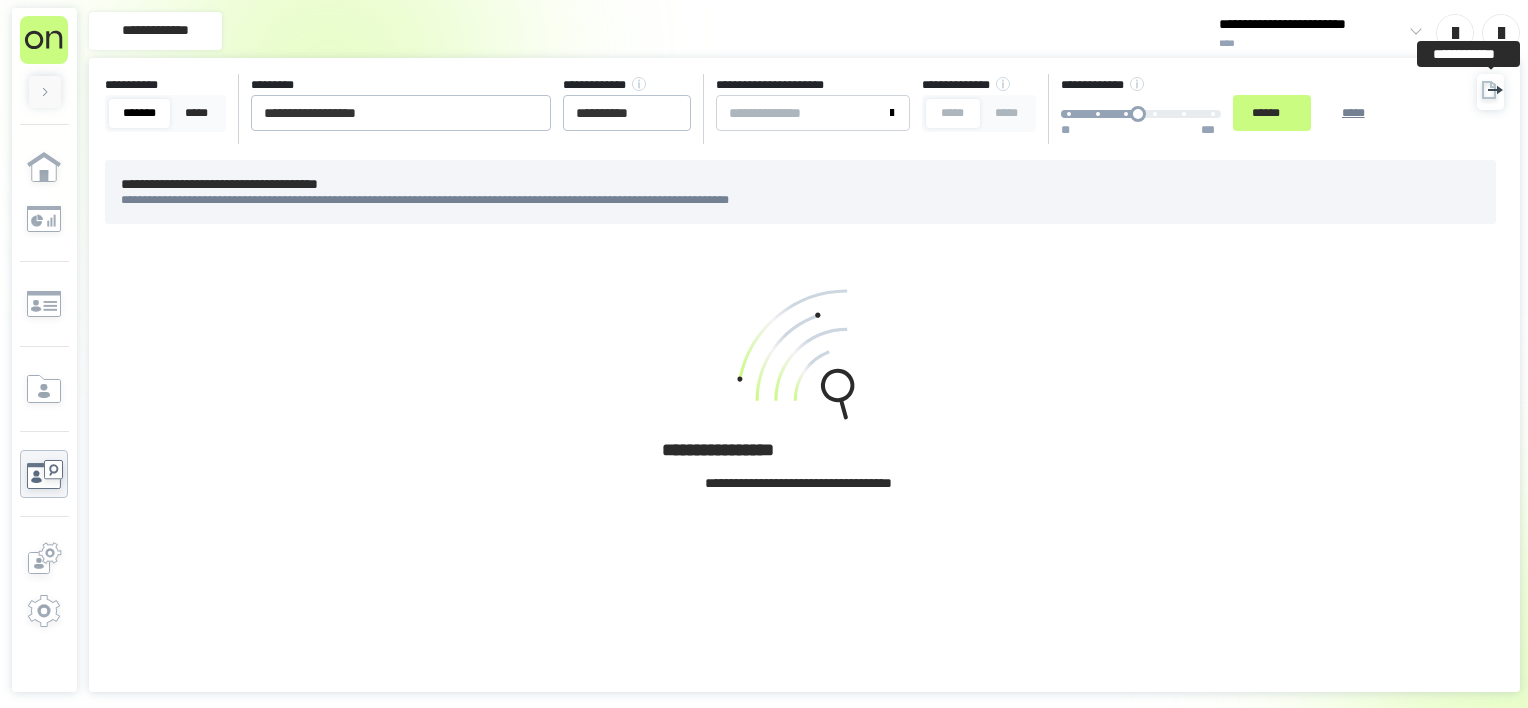 click 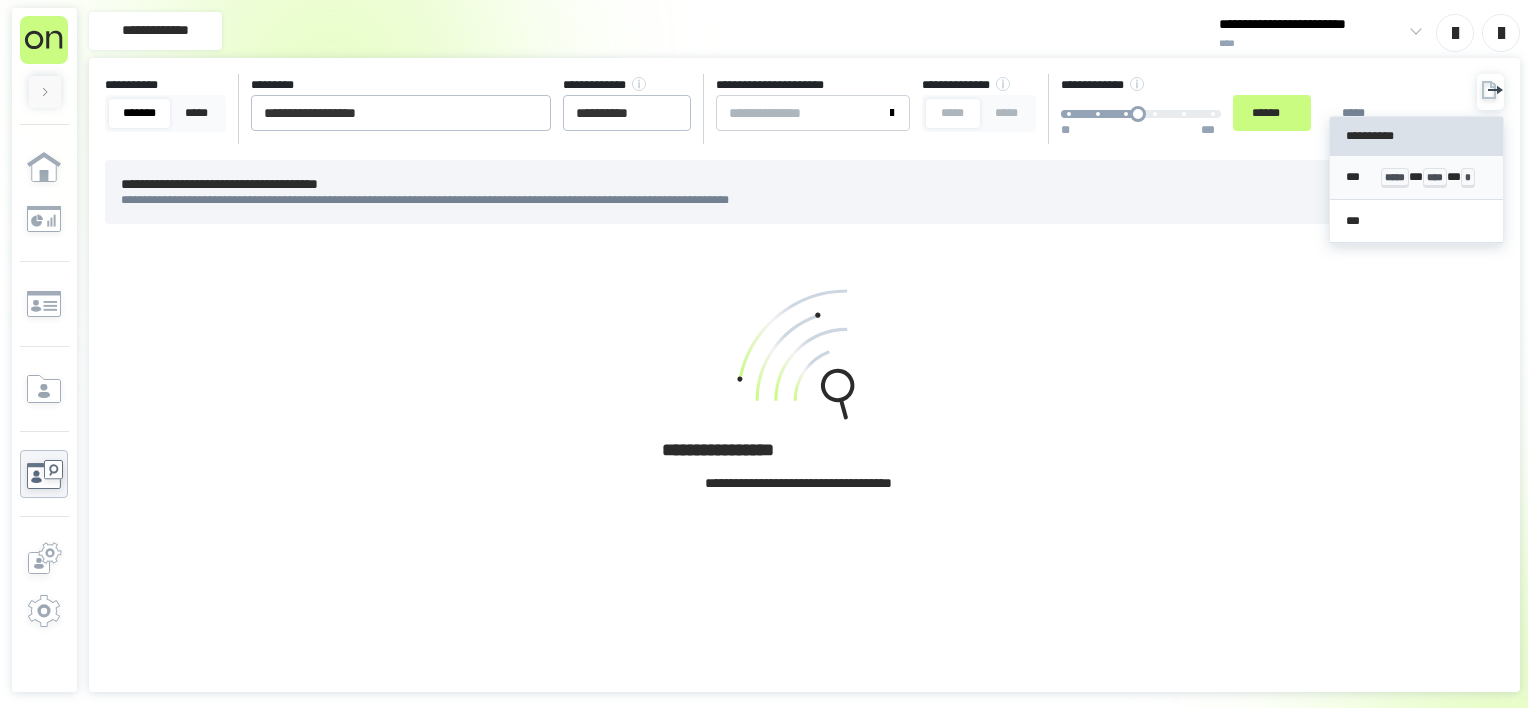 click on "*****" at bounding box center (1395, 178) 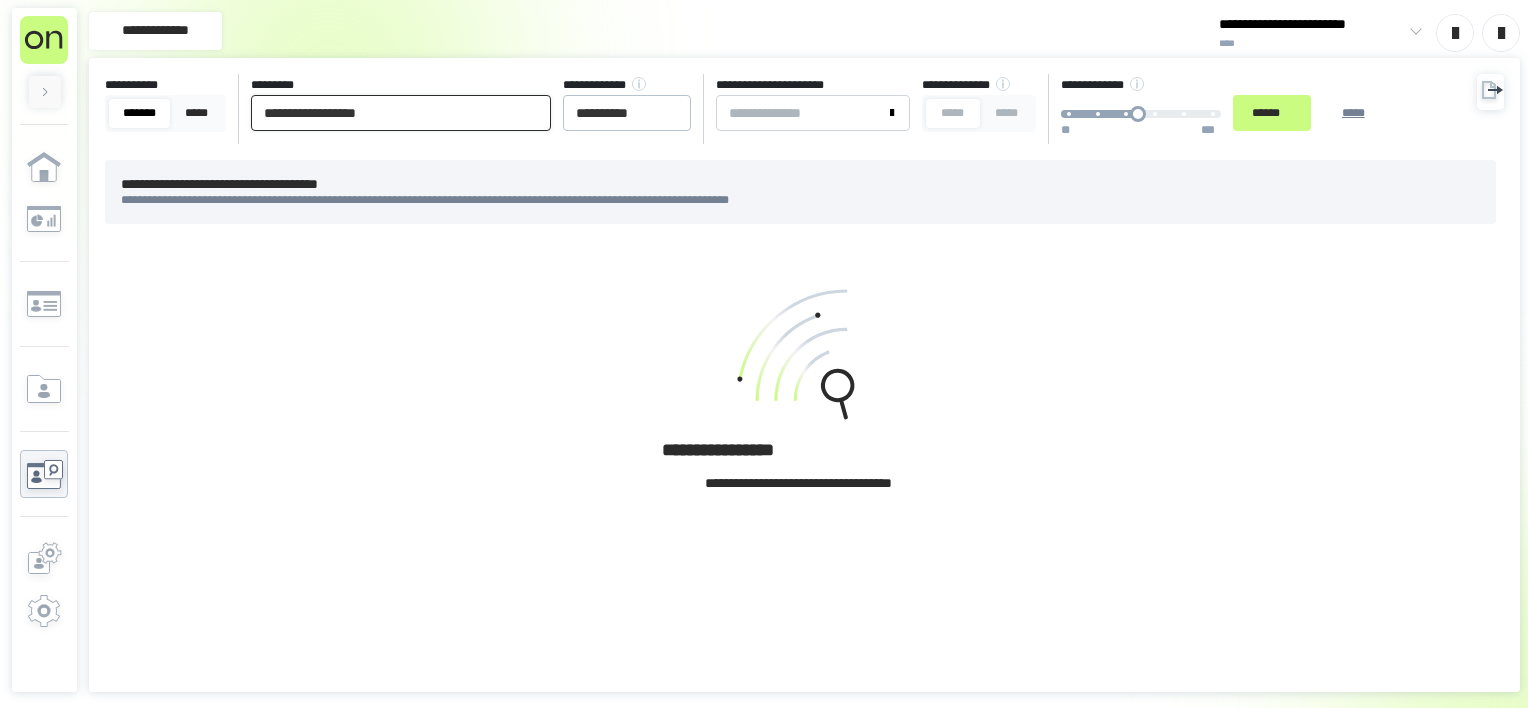 drag, startPoint x: 456, startPoint y: 114, endPoint x: 0, endPoint y: 104, distance: 456.10965 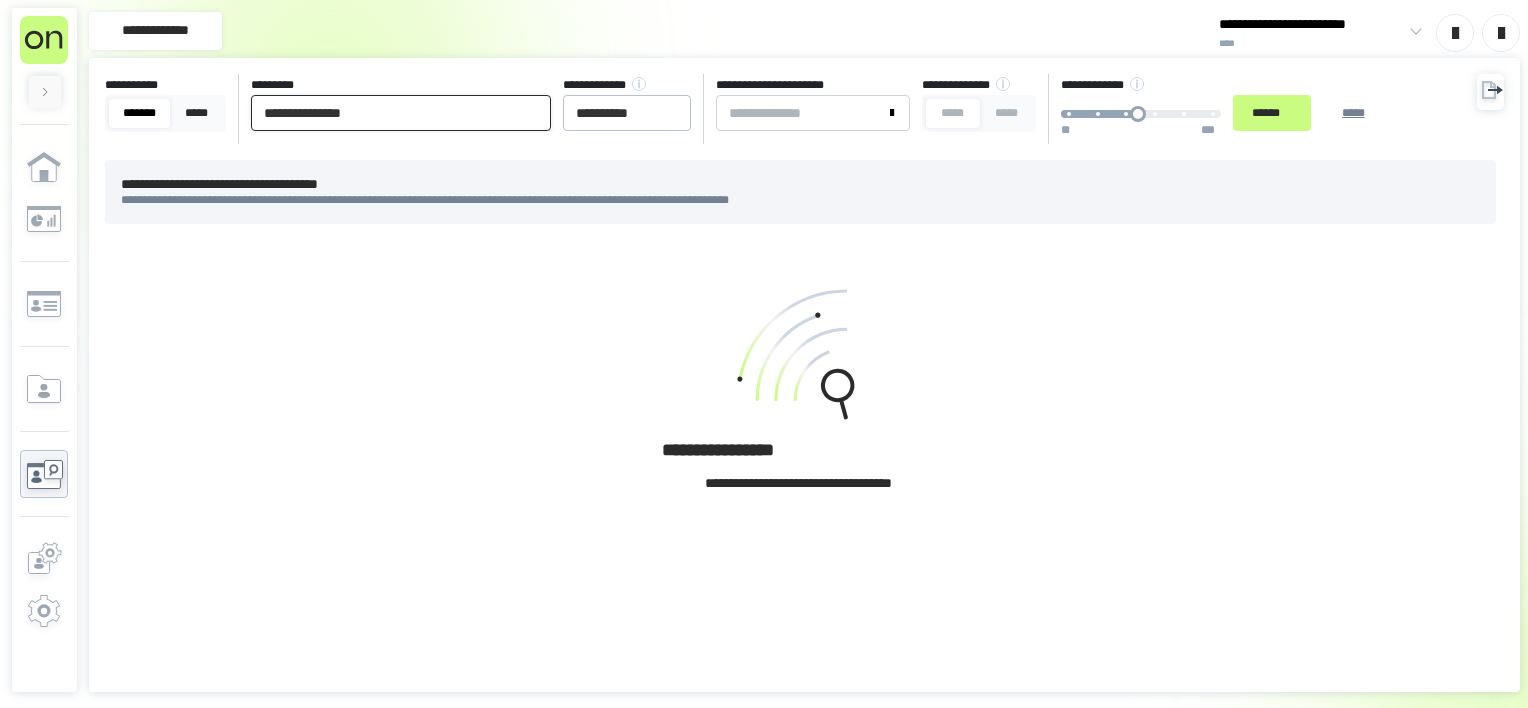 type on "**********" 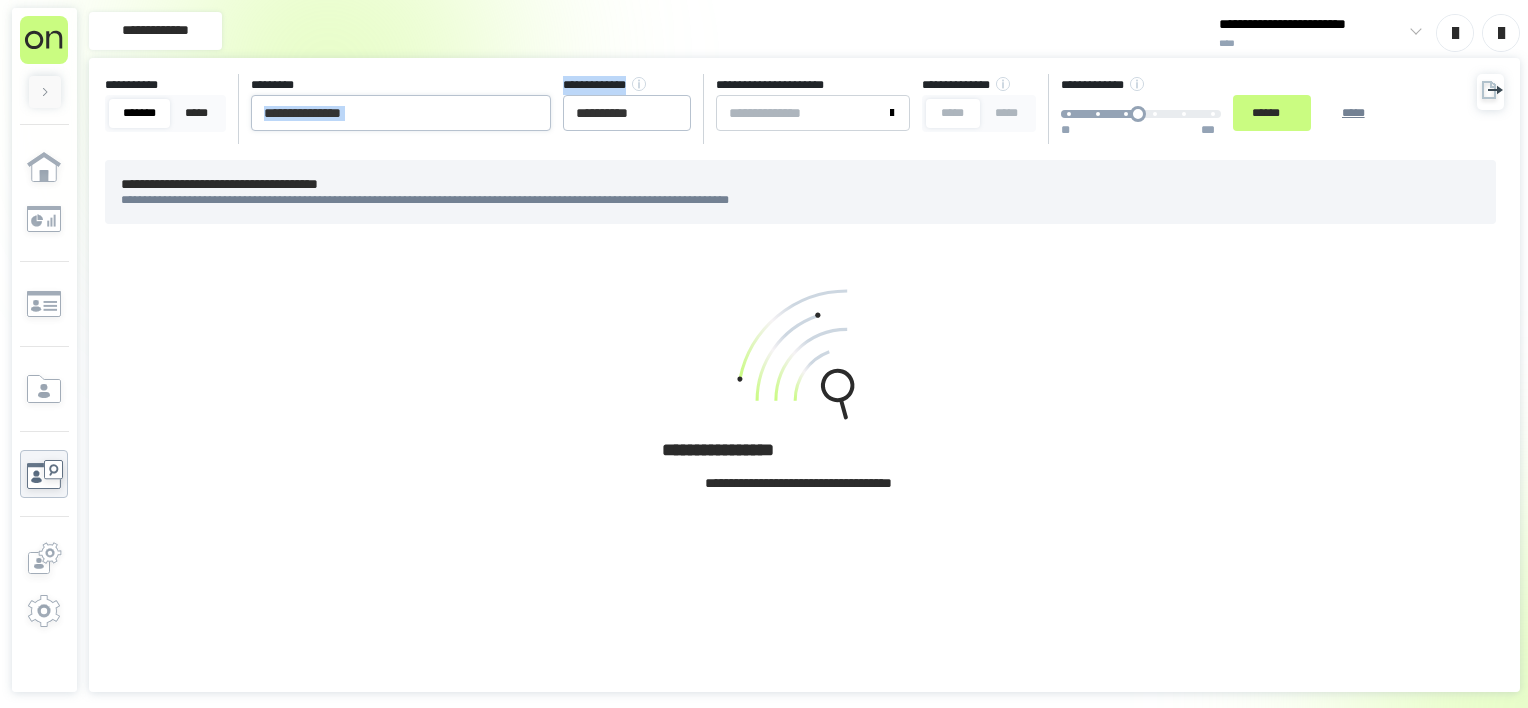 drag, startPoint x: 690, startPoint y: 117, endPoint x: 451, endPoint y: 117, distance: 239 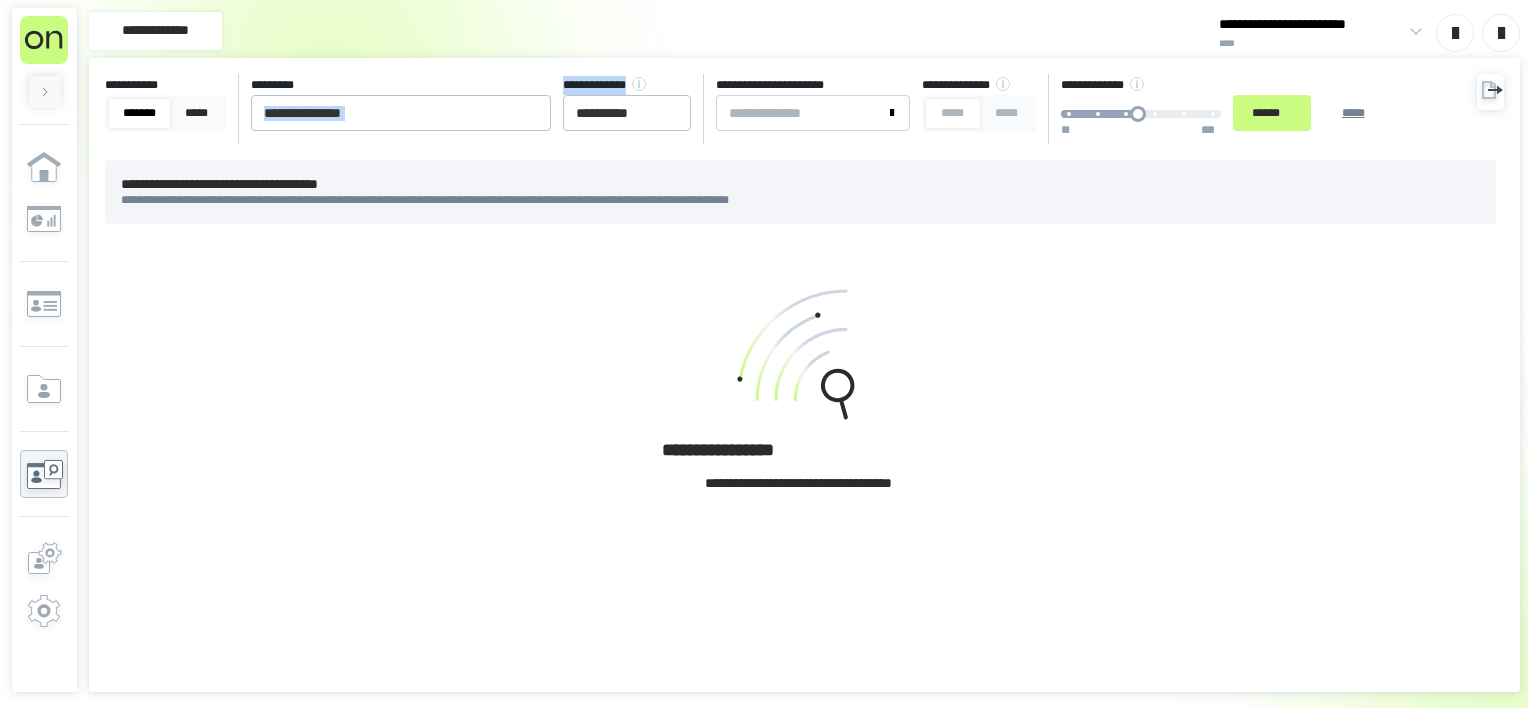 click on "**********" at bounding box center [627, 103] 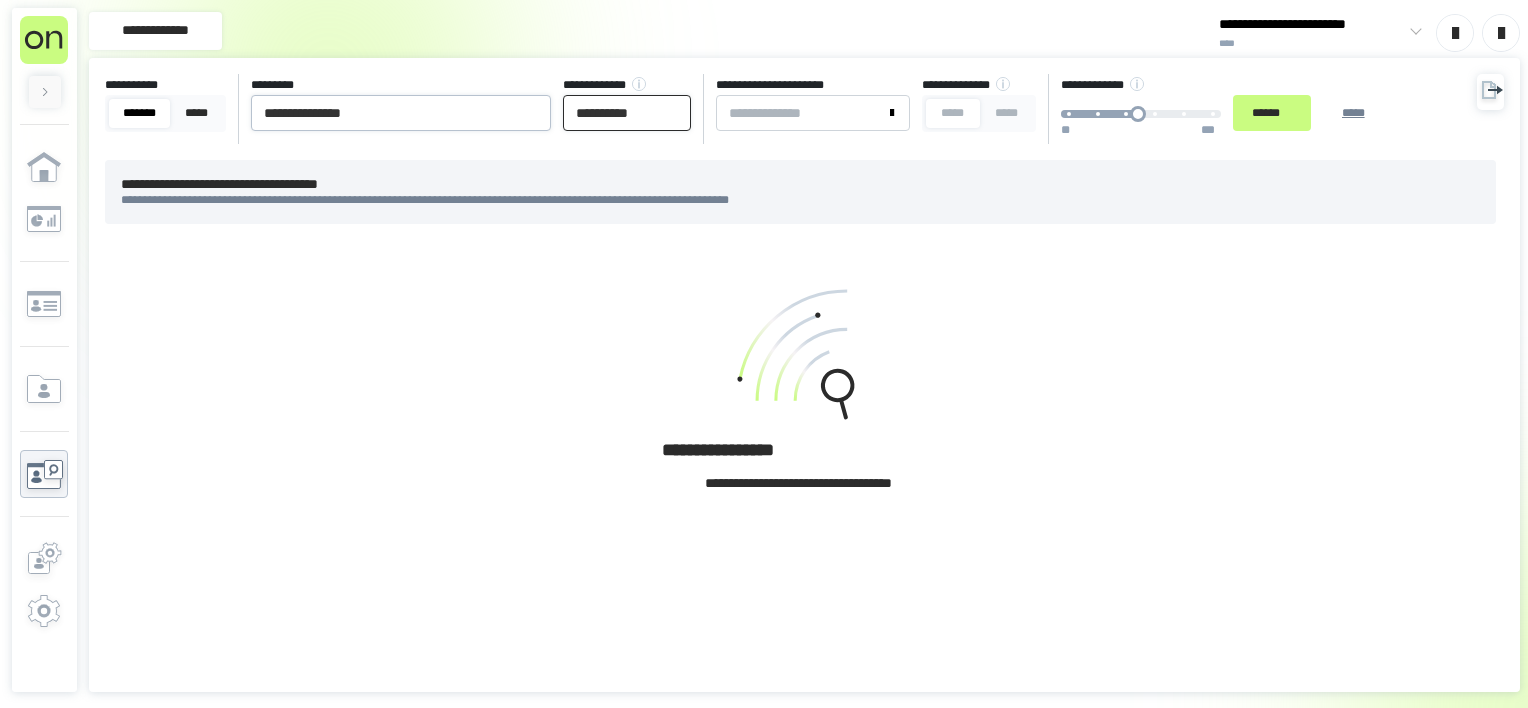 drag, startPoint x: 670, startPoint y: 113, endPoint x: 432, endPoint y: 112, distance: 238.0021 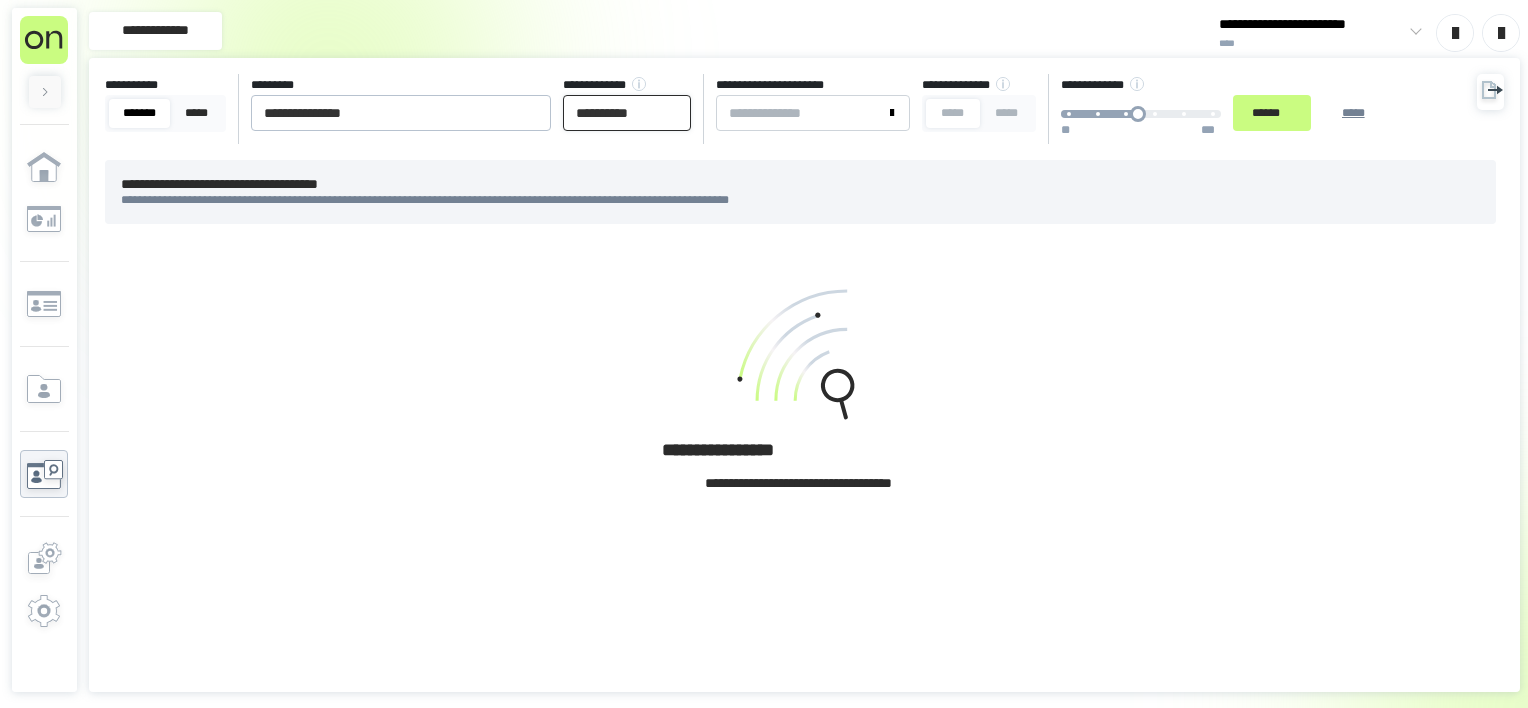 paste 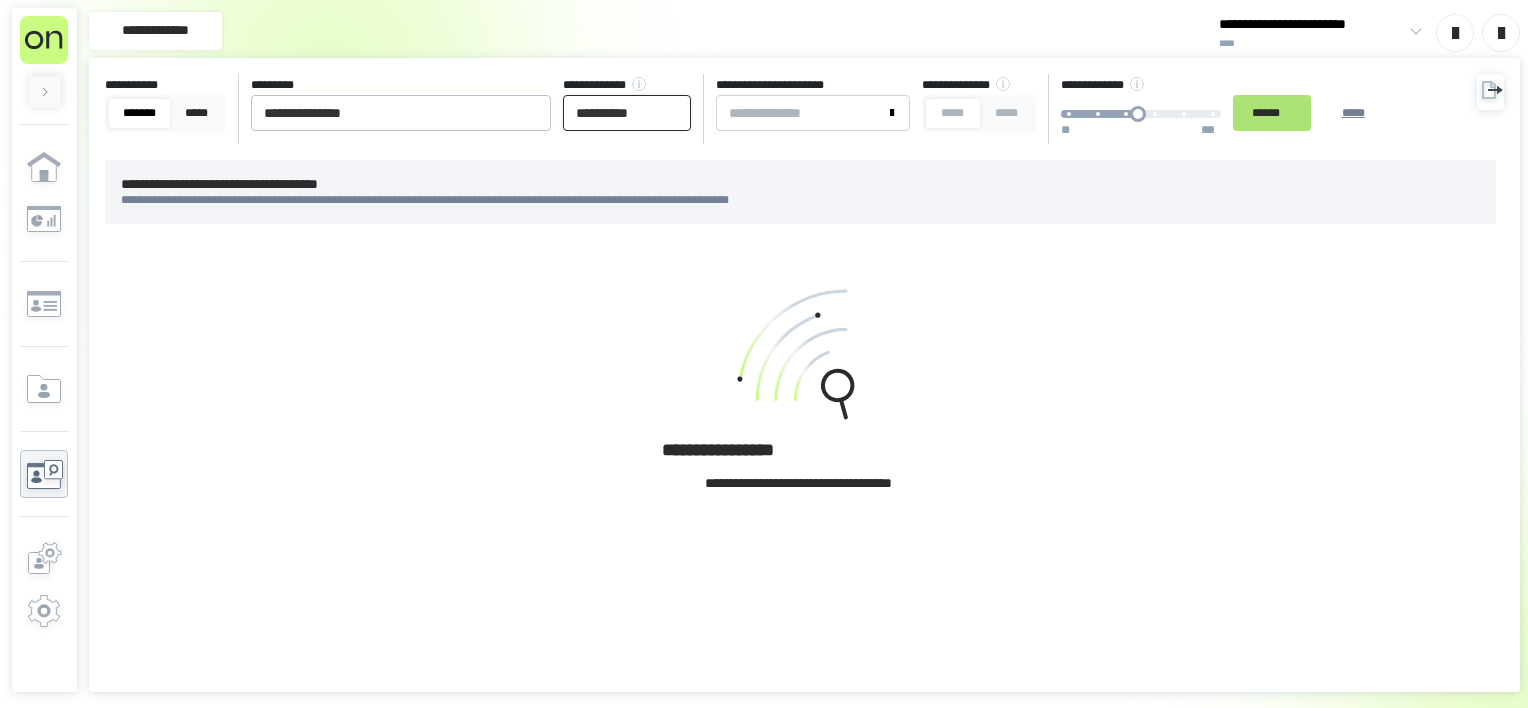 type on "**********" 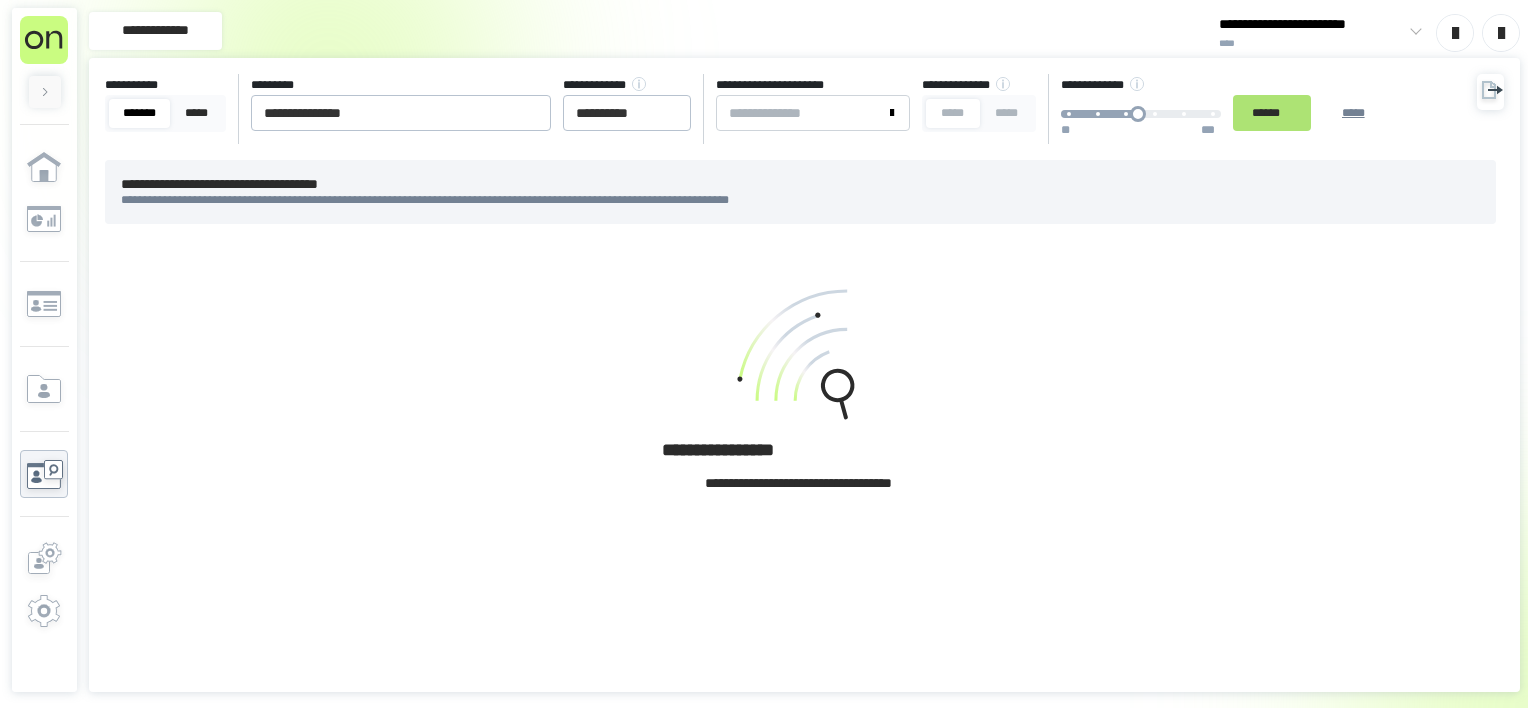 click on "****** *****" at bounding box center (1316, 113) 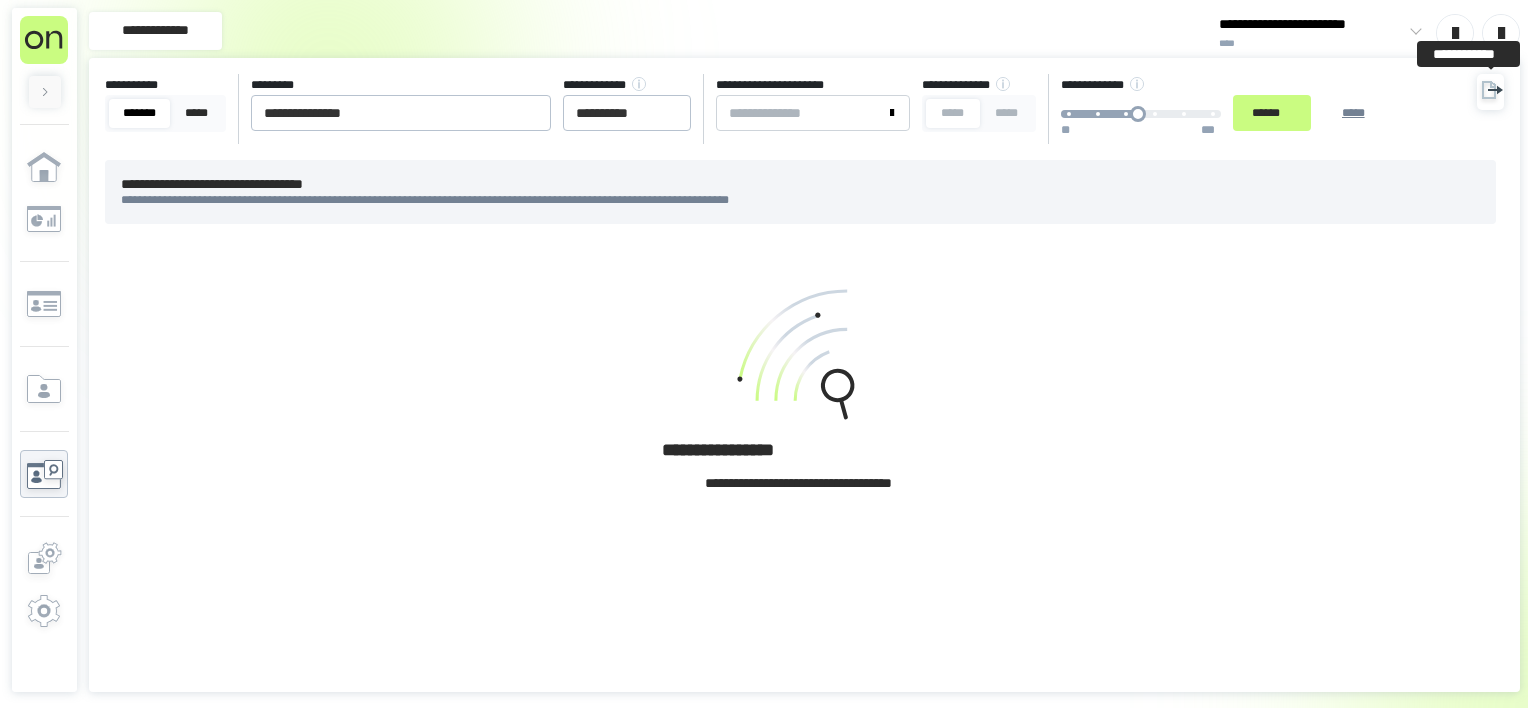 click 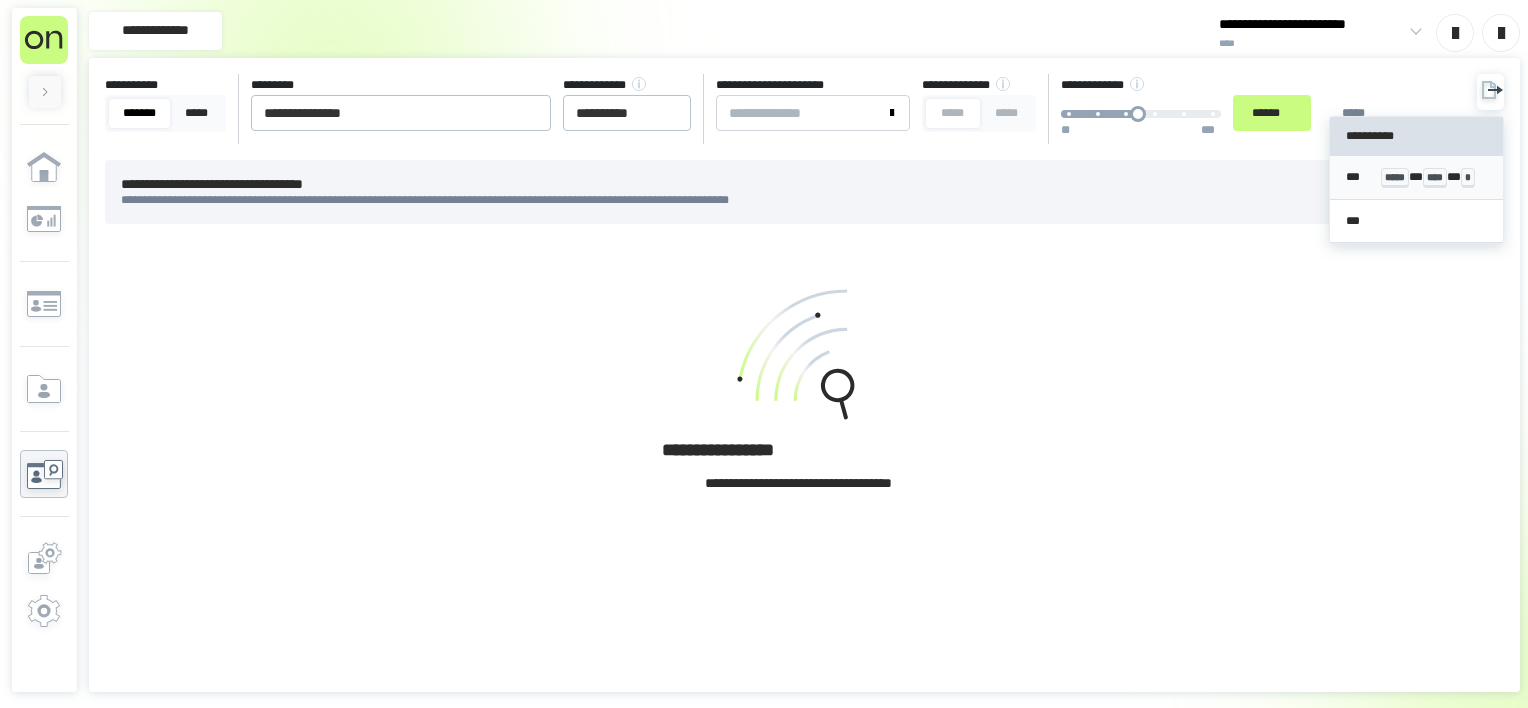click on "****" at bounding box center (1435, 178) 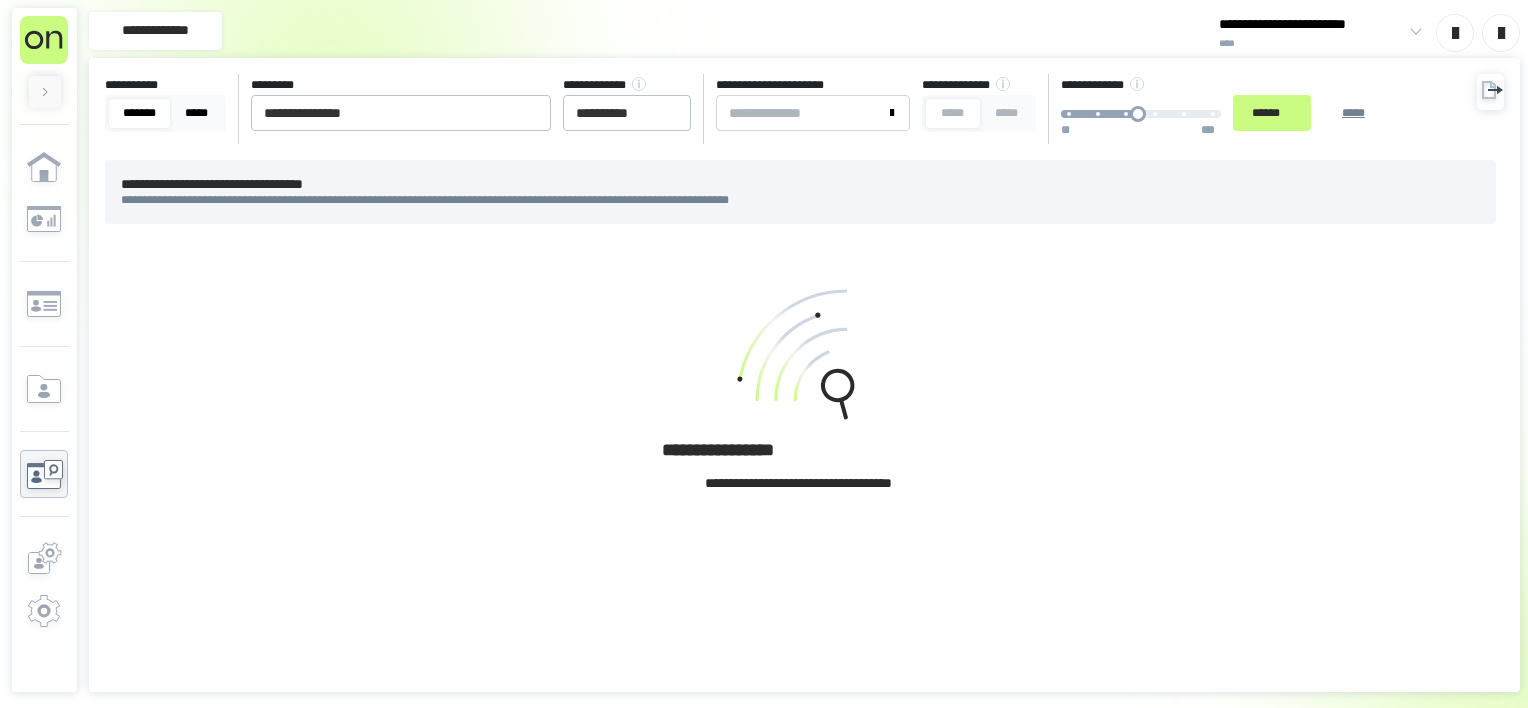click on "*****" at bounding box center (196, 113) 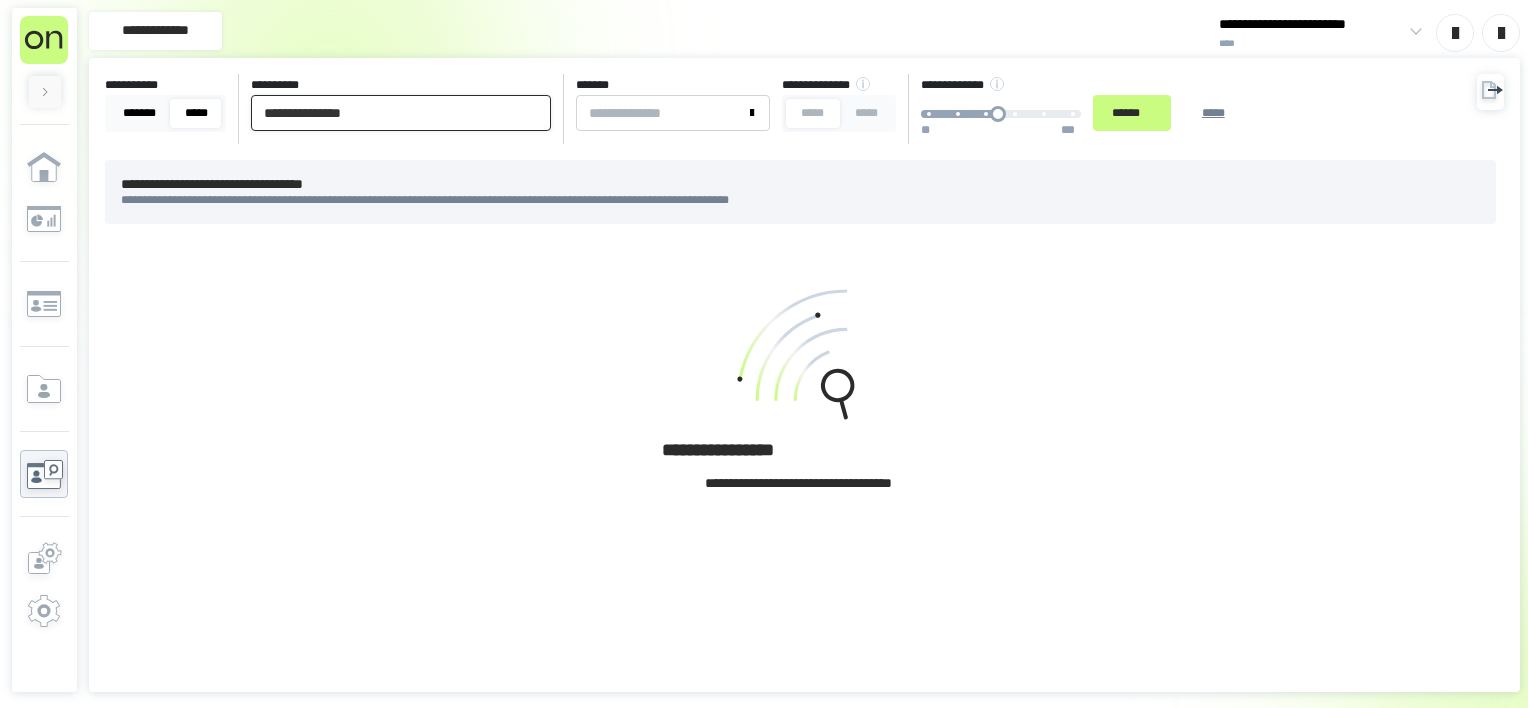 drag, startPoint x: 442, startPoint y: 114, endPoint x: 114, endPoint y: 101, distance: 328.2575 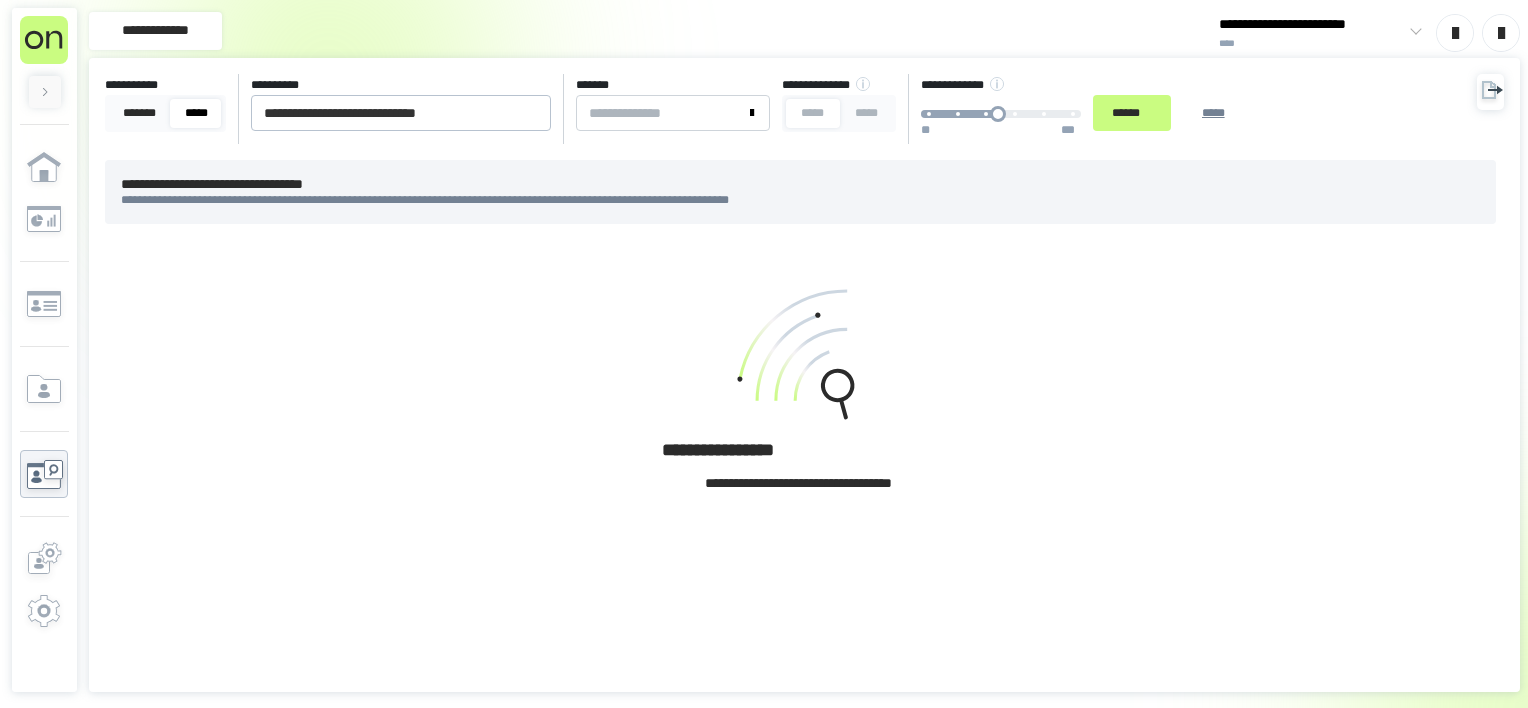 click on "**********" at bounding box center [804, 375] 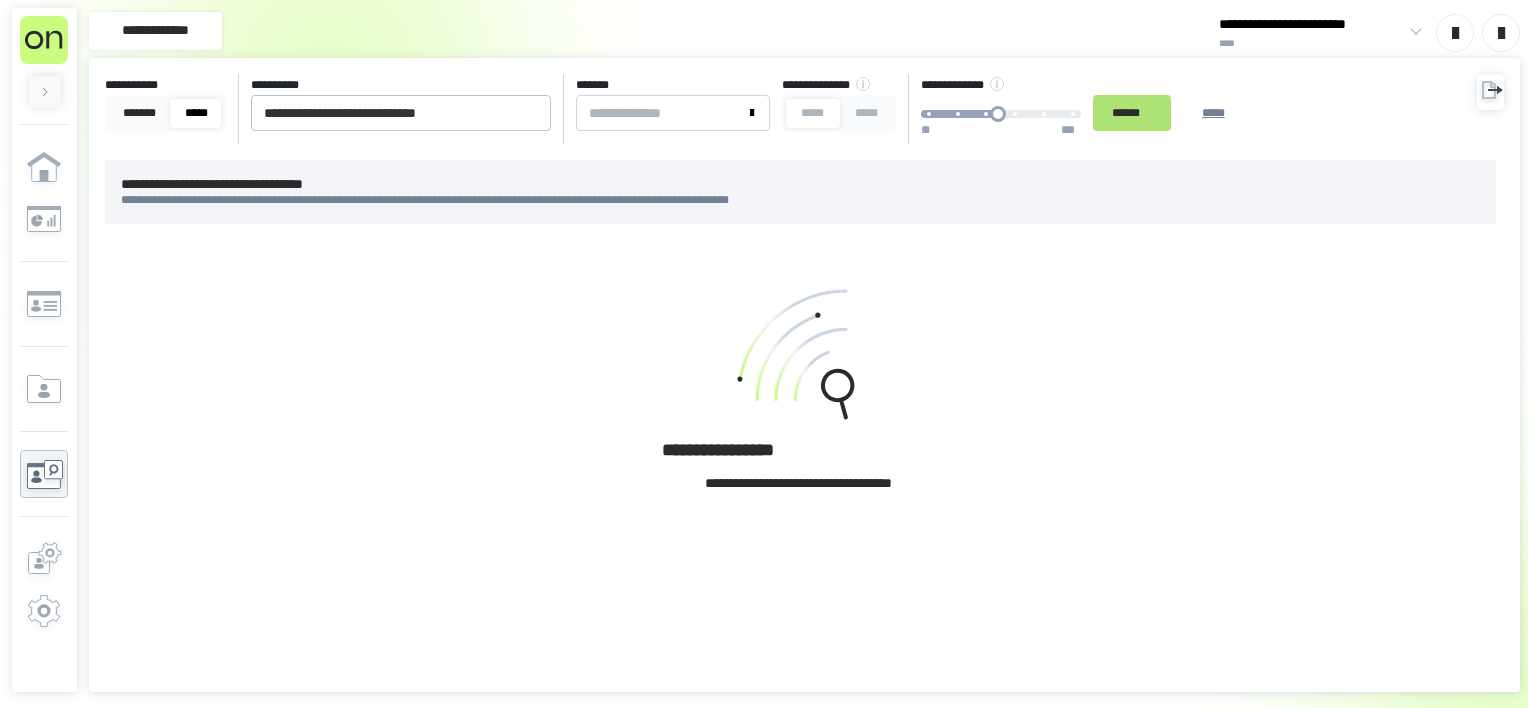 click on "******" at bounding box center (1132, 113) 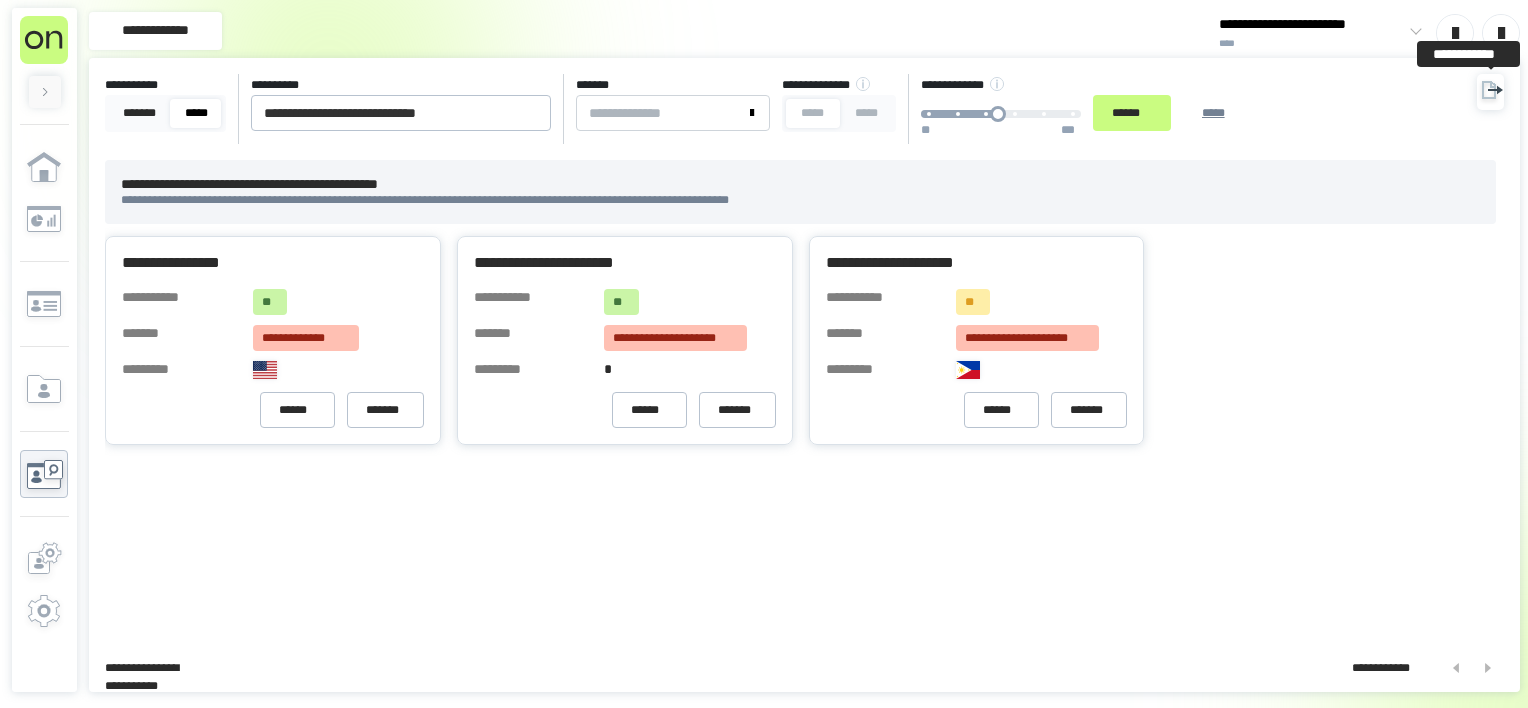 click 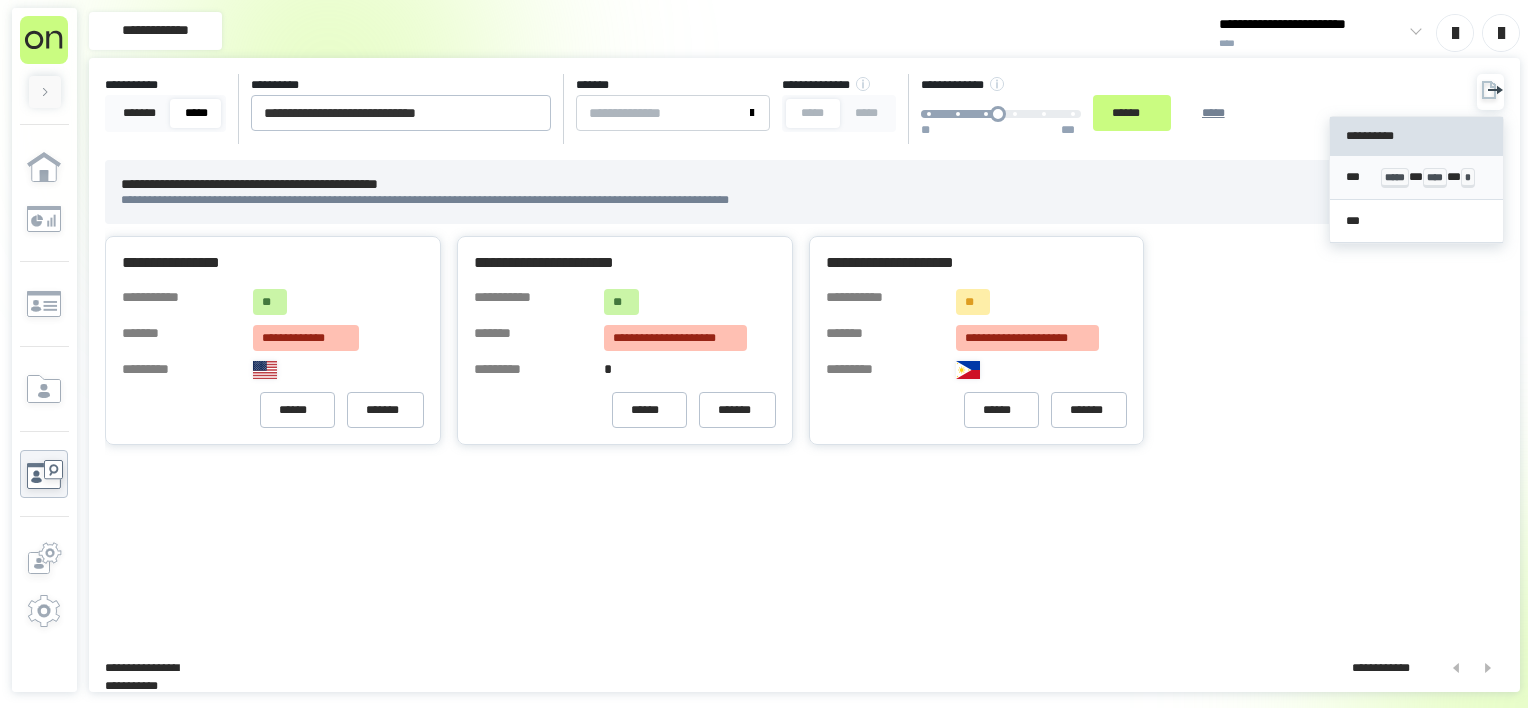 click on "***** * **** *   *" at bounding box center (1434, 177) 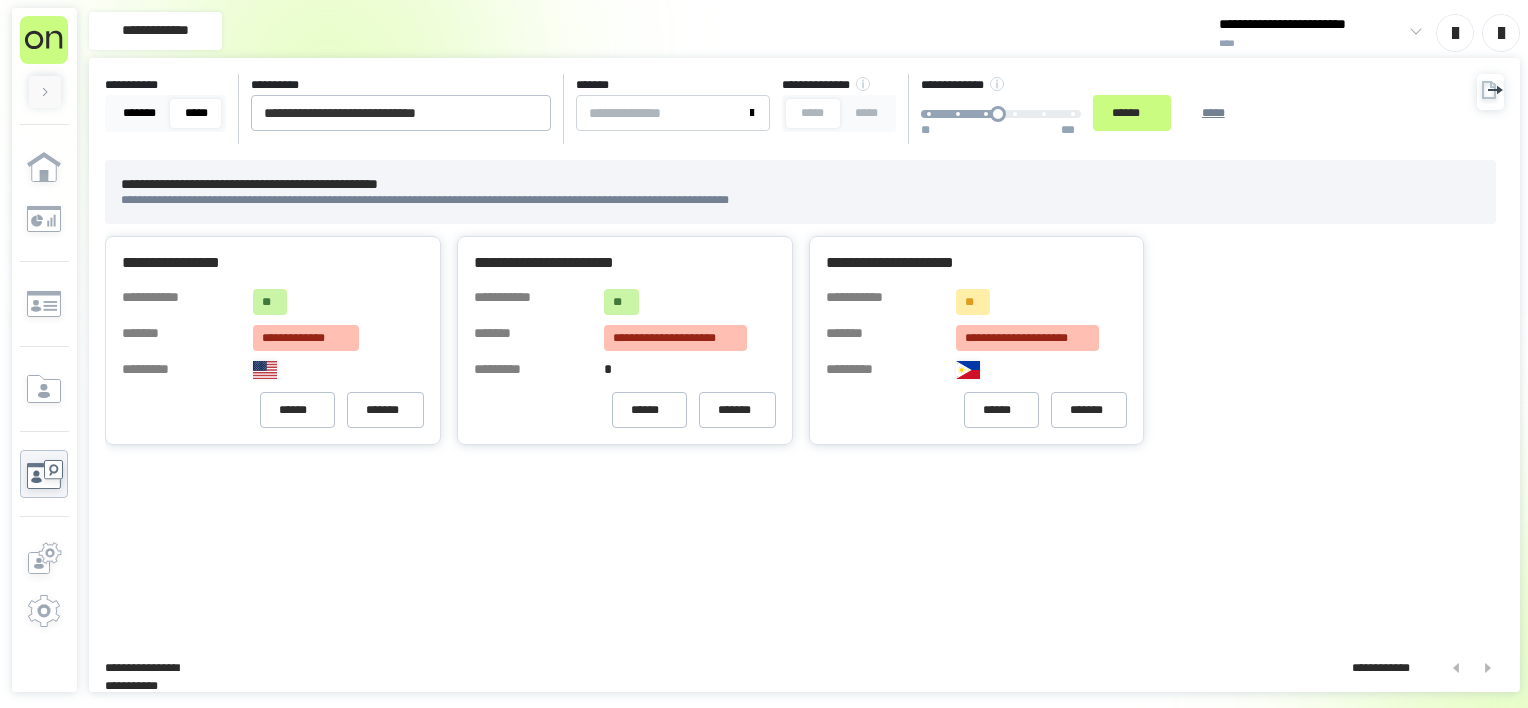 click on "*******" at bounding box center [139, 113] 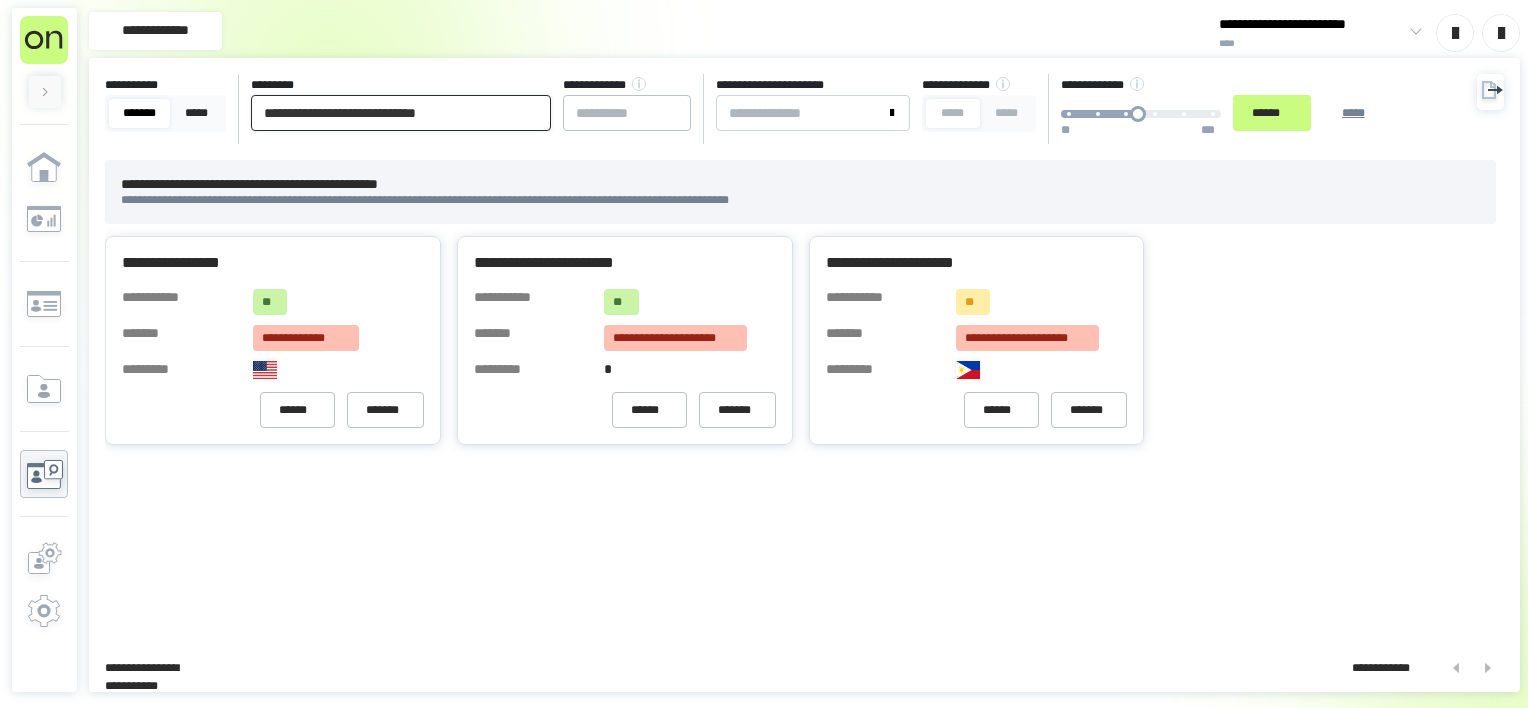 drag, startPoint x: 496, startPoint y: 120, endPoint x: 0, endPoint y: 120, distance: 496 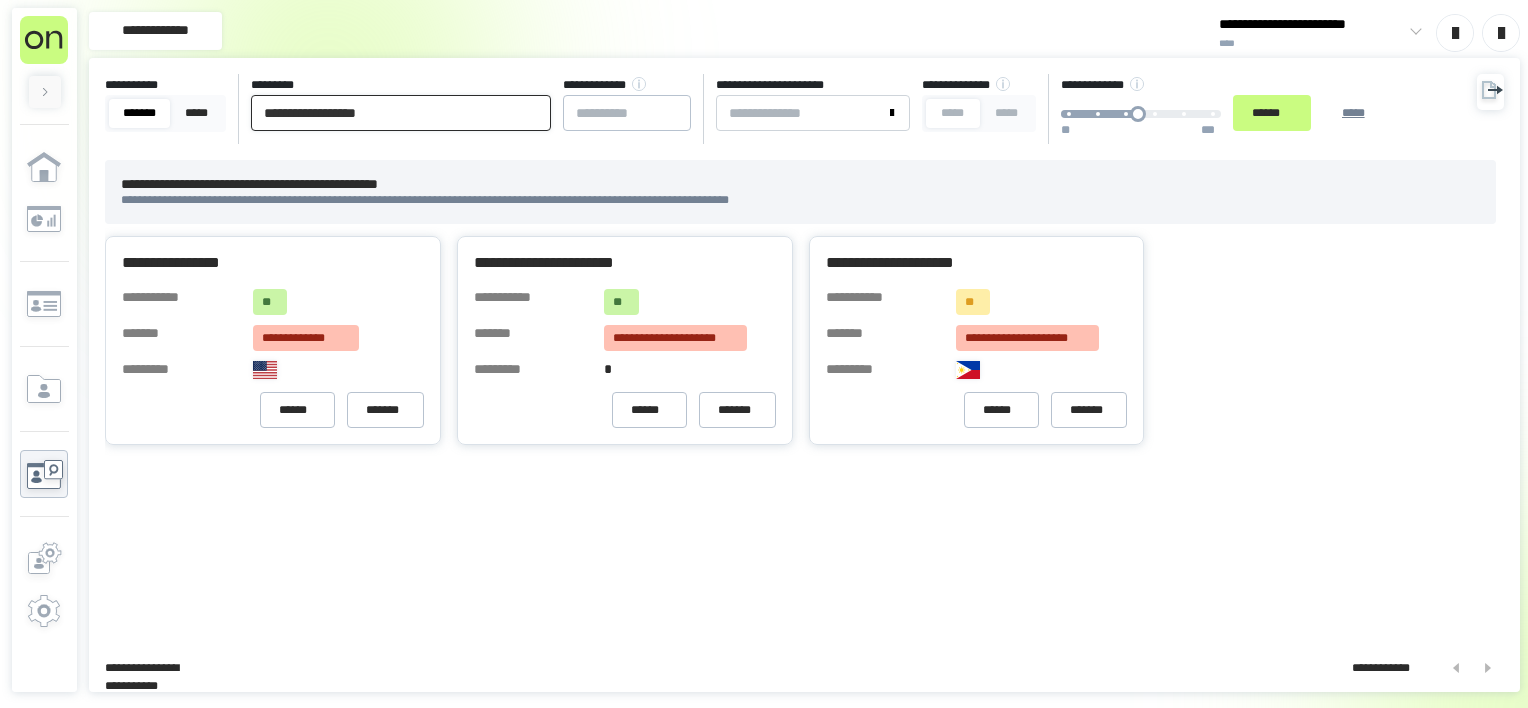 click on "******" at bounding box center [1272, 113] 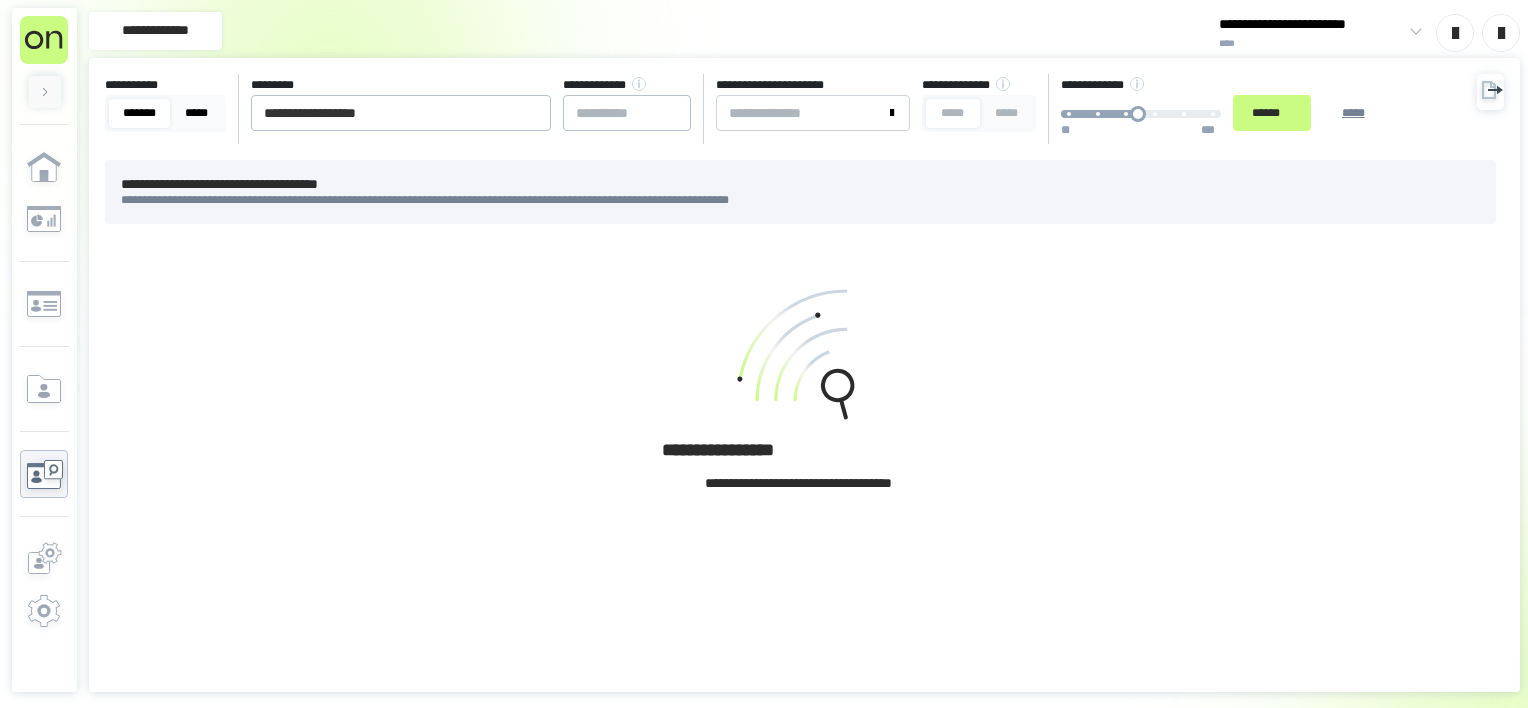 click on "*****" at bounding box center (196, 113) 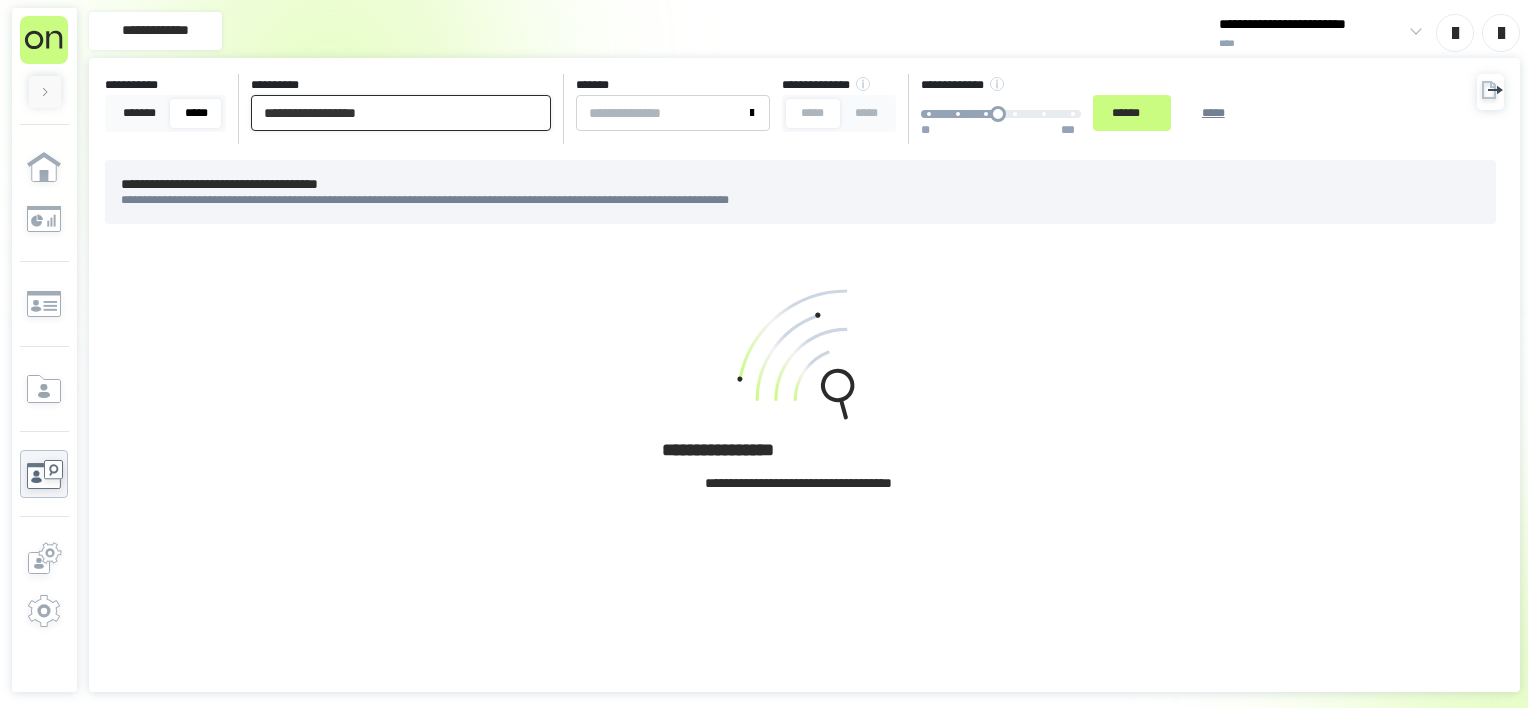 drag, startPoint x: 490, startPoint y: 109, endPoint x: 42, endPoint y: 94, distance: 448.25104 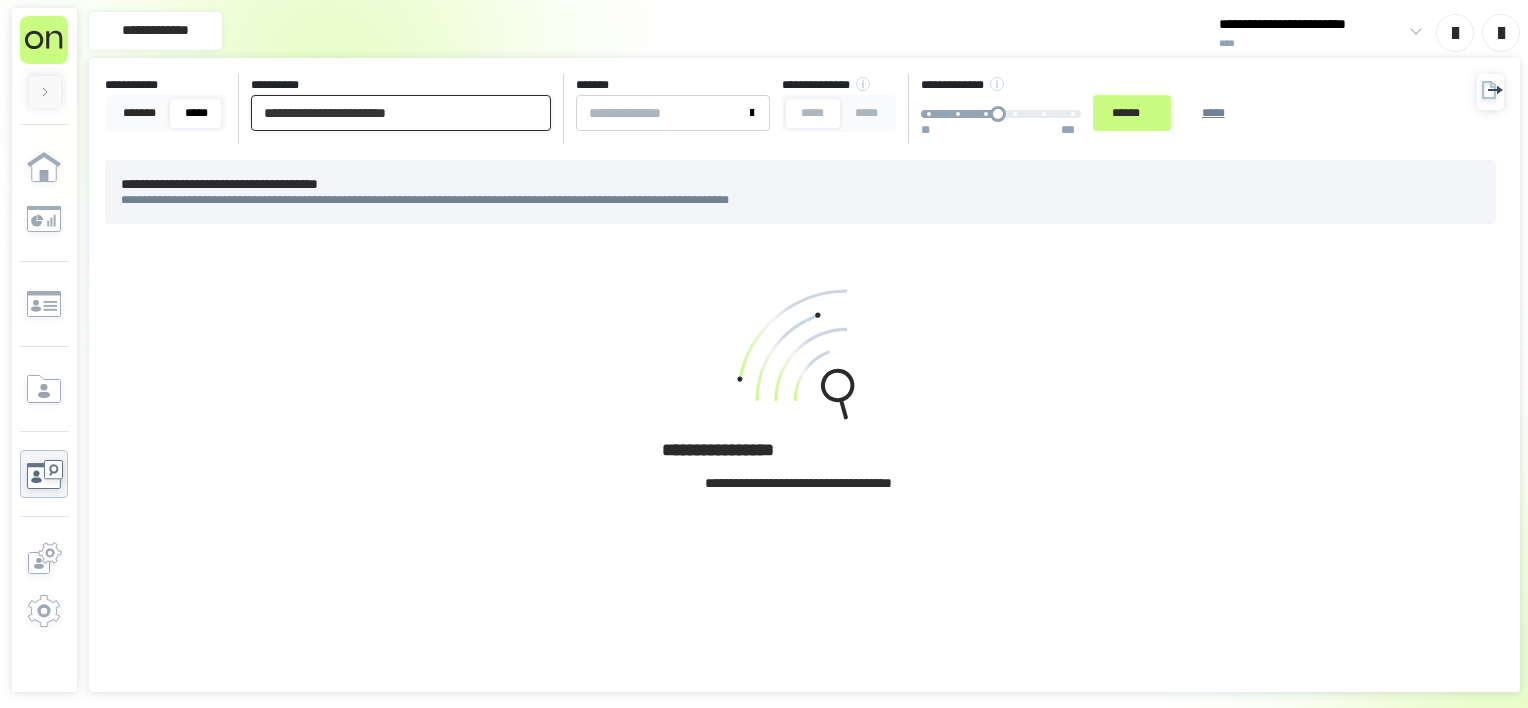 click on "******" at bounding box center (1132, 113) 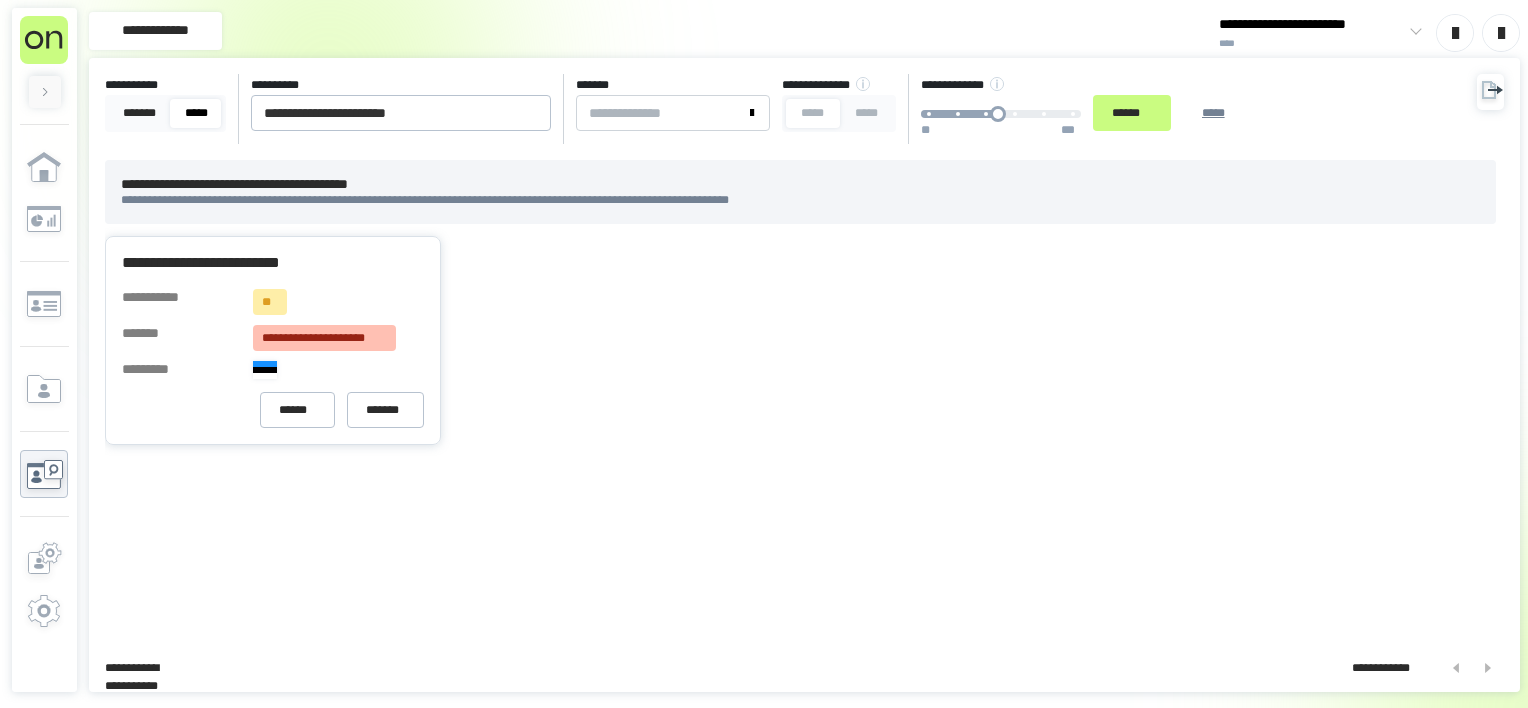 click on "**********" at bounding box center [804, 109] 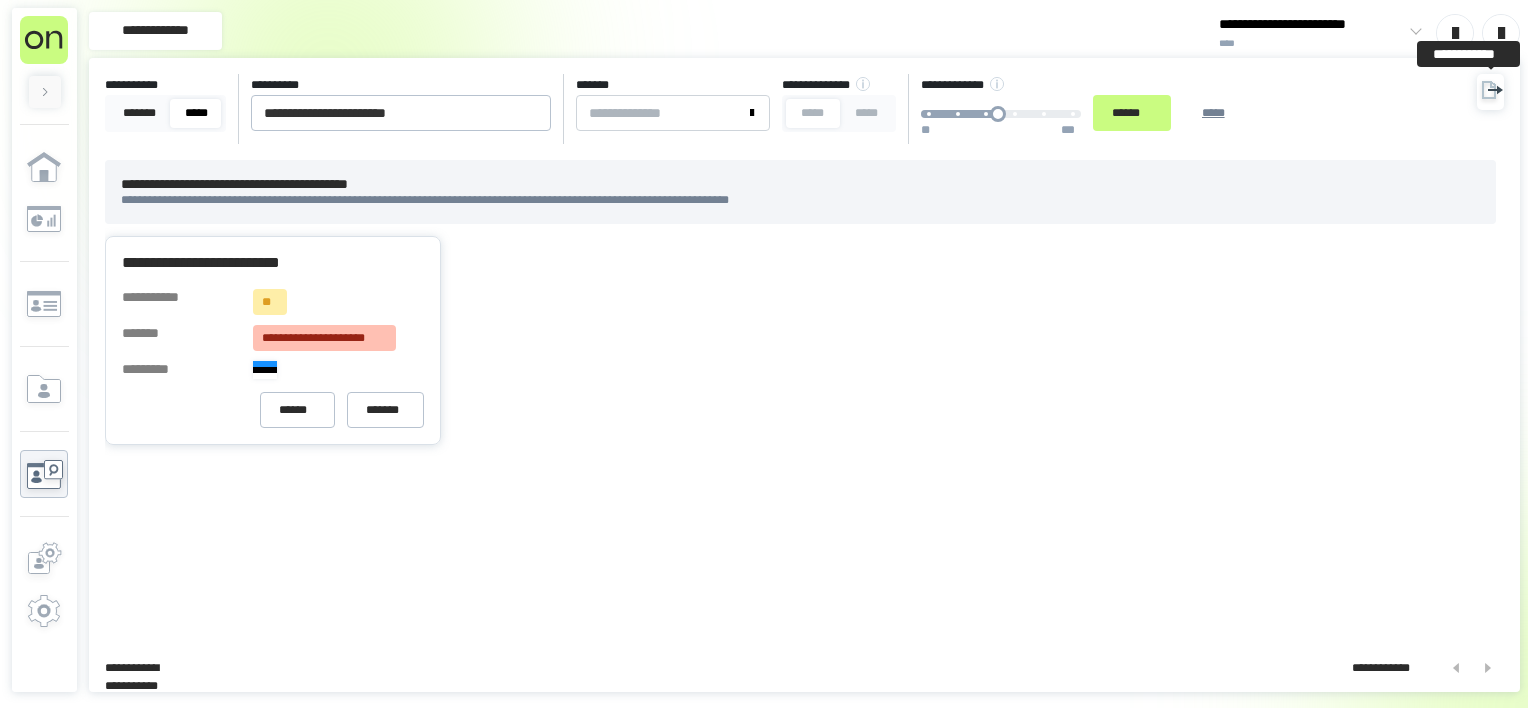 click on "**********" at bounding box center (804, 109) 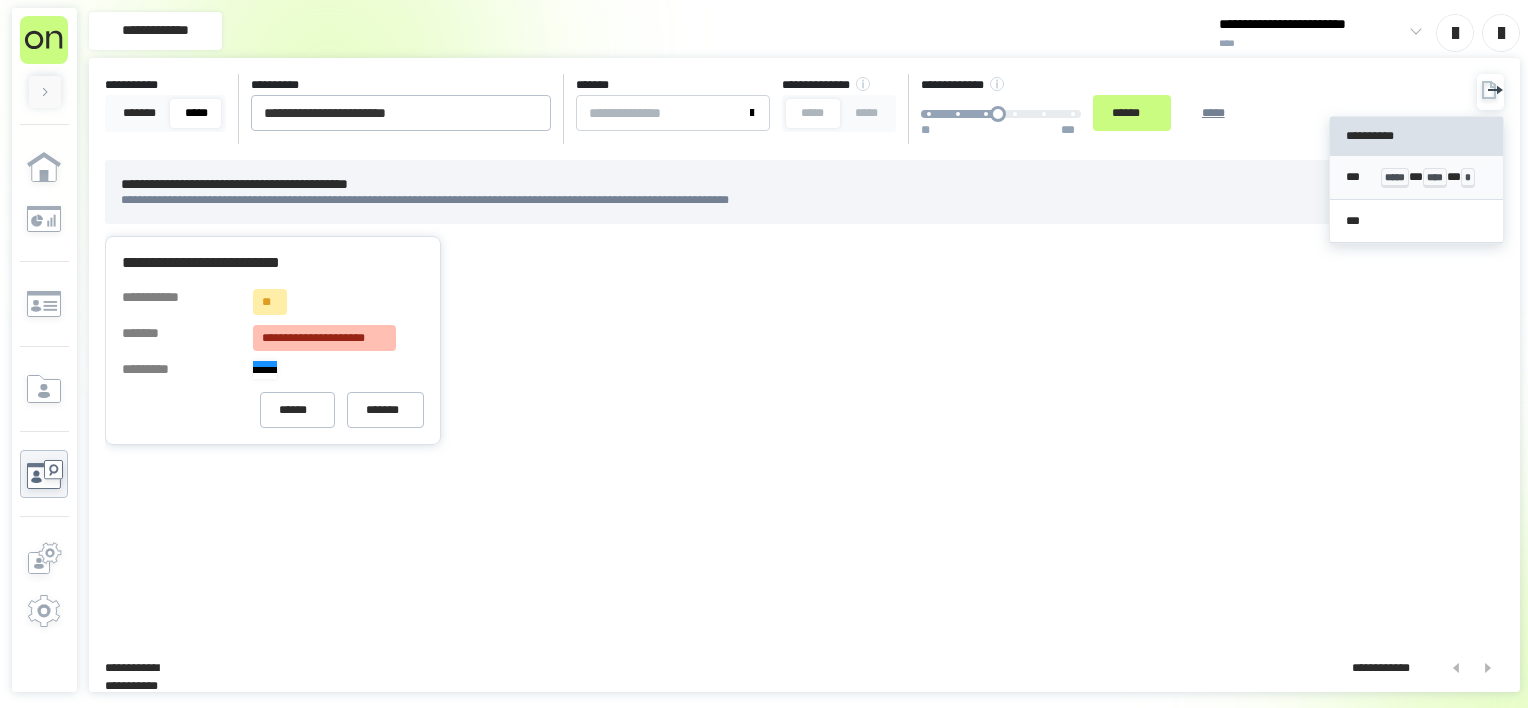 click on "*" at bounding box center (1468, 178) 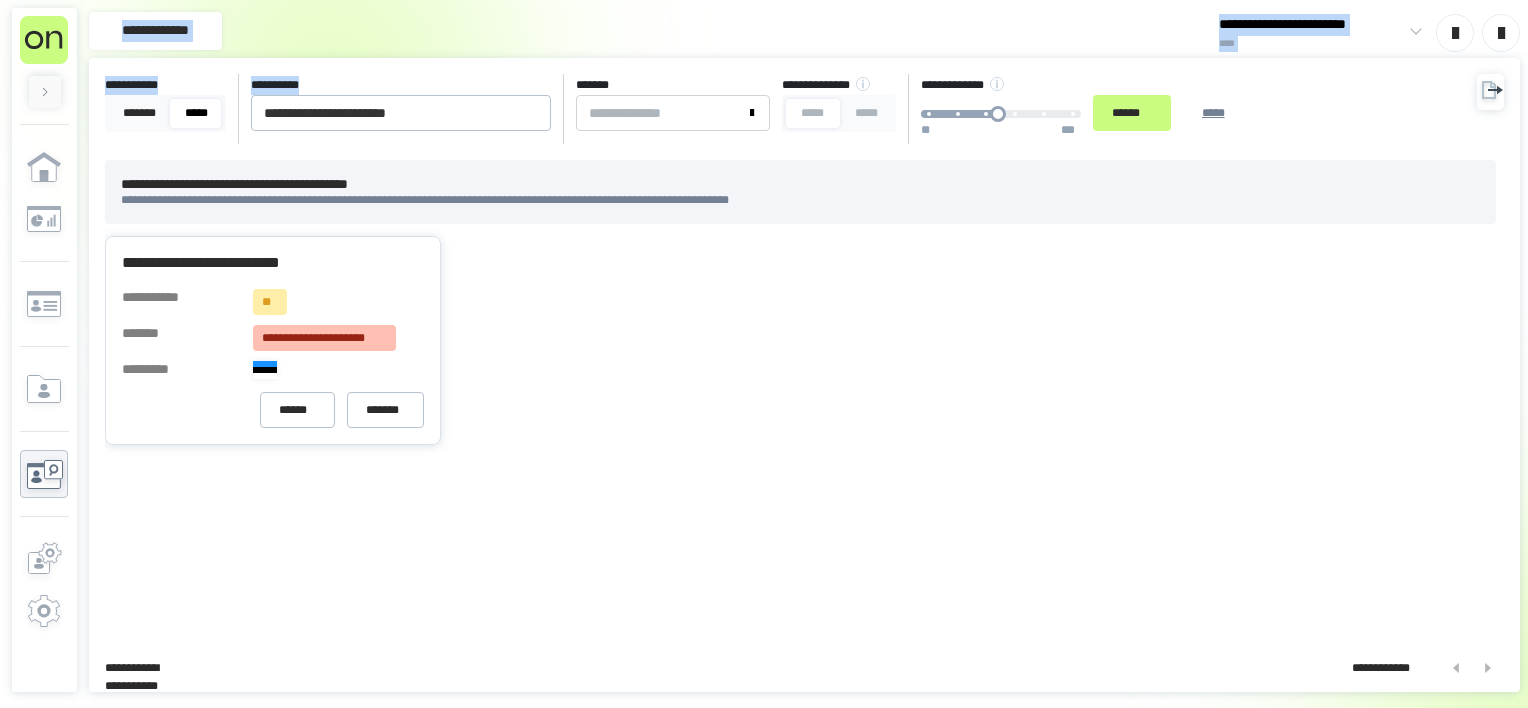 drag, startPoint x: 499, startPoint y: 92, endPoint x: 36, endPoint y: 100, distance: 463.06912 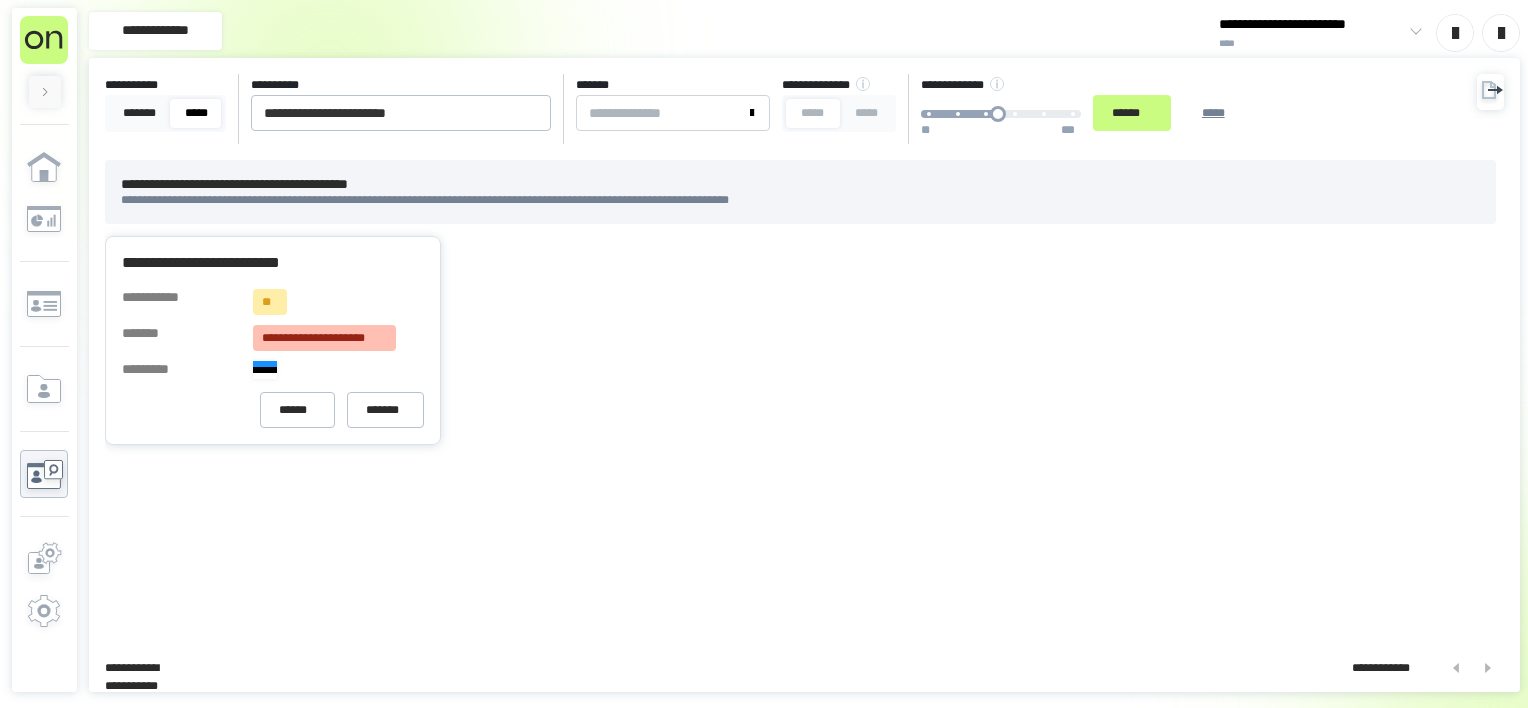 drag, startPoint x: 36, startPoint y: 100, endPoint x: 480, endPoint y: 151, distance: 446.91946 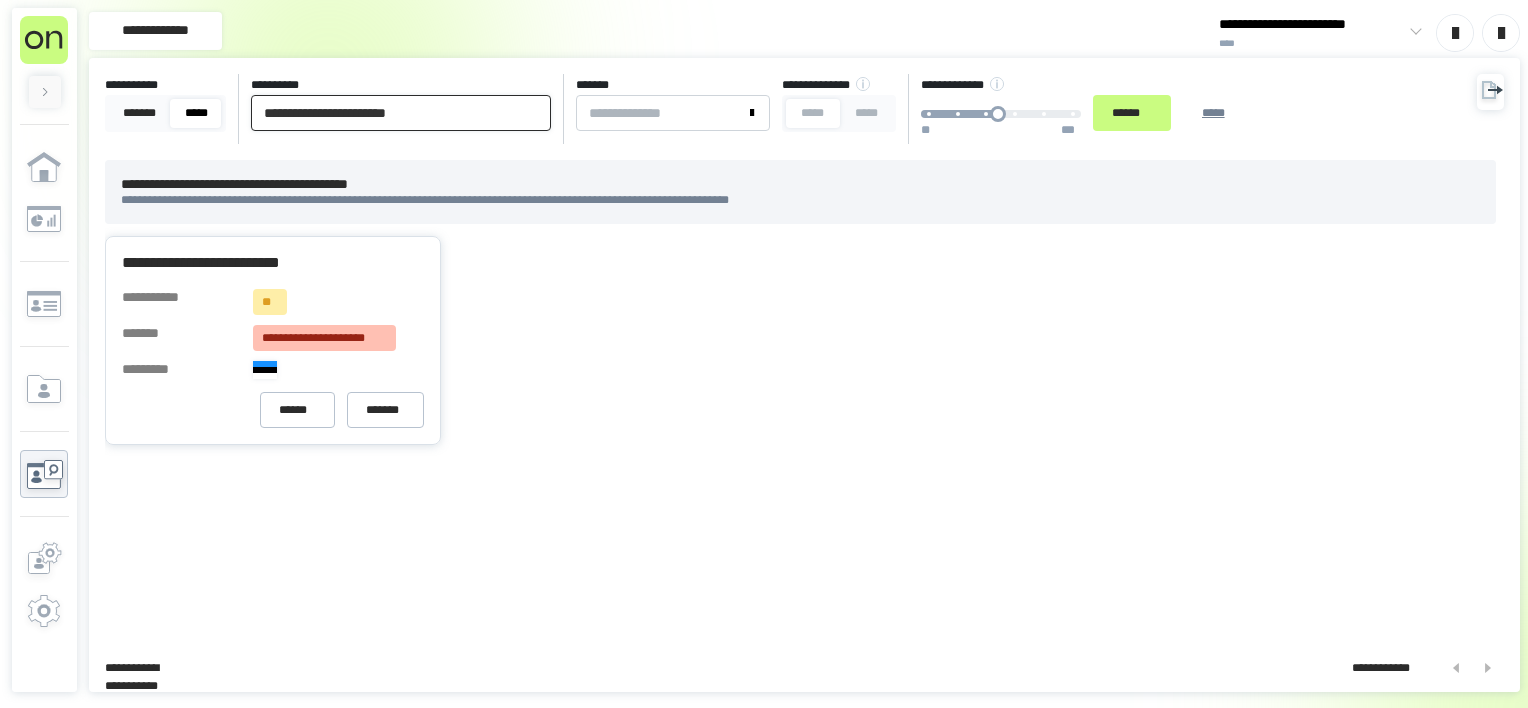 drag, startPoint x: 463, startPoint y: 113, endPoint x: 0, endPoint y: 165, distance: 465.91095 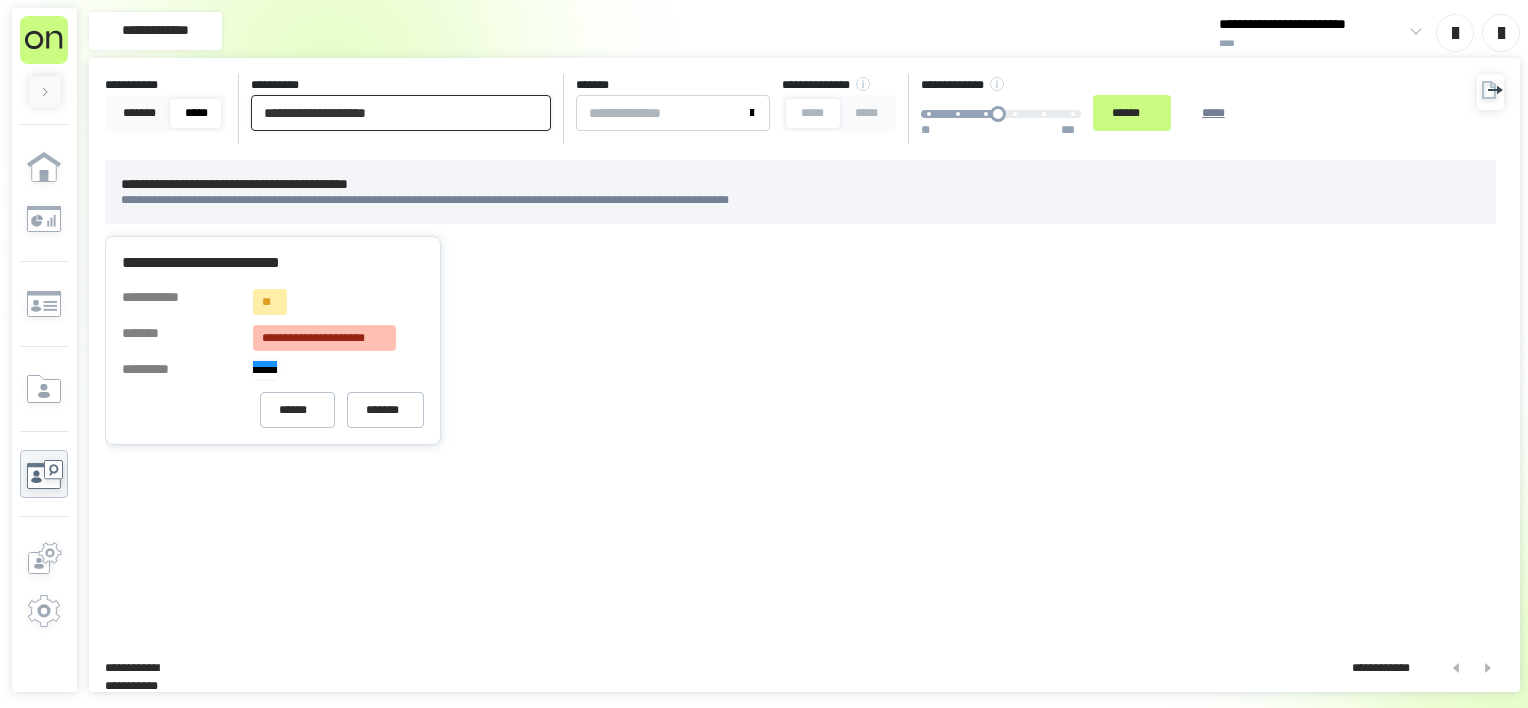 type on "**********" 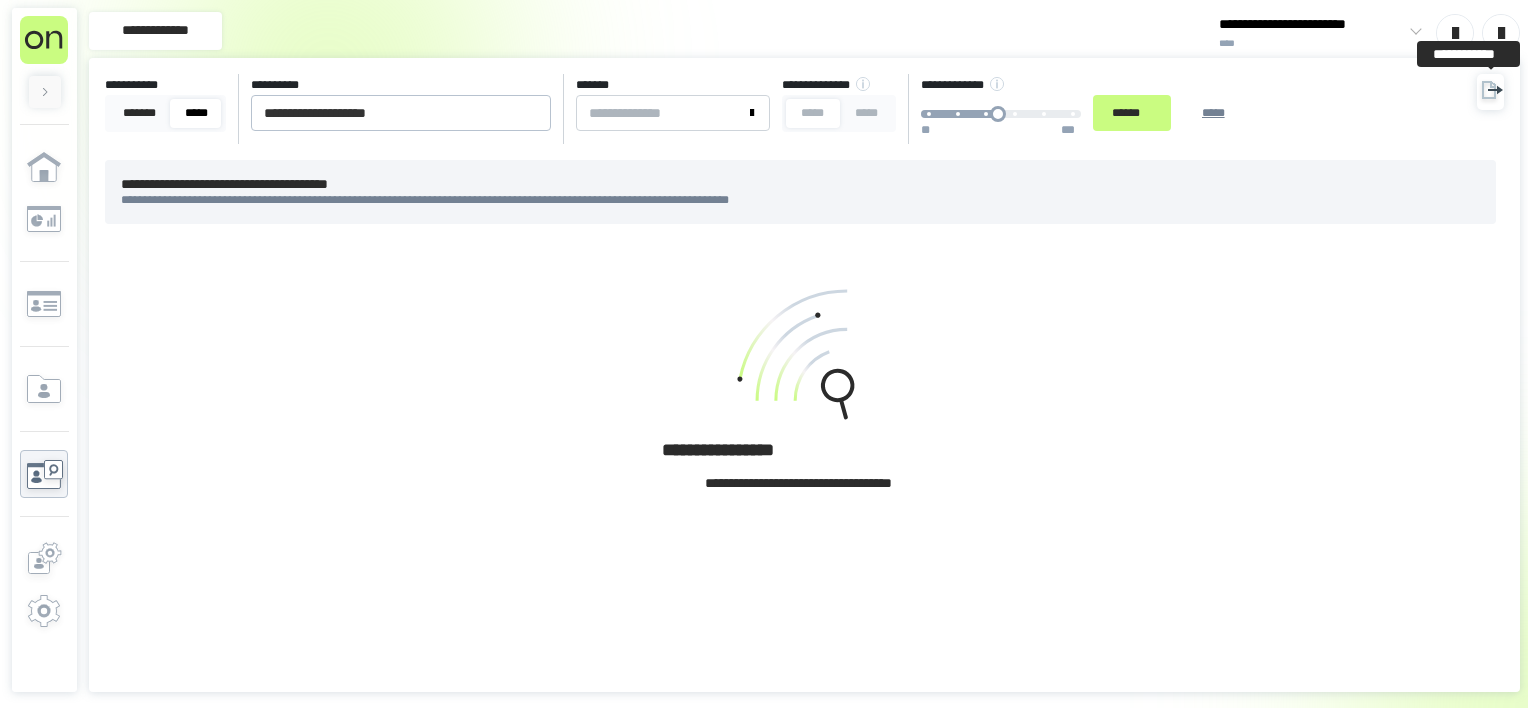 click 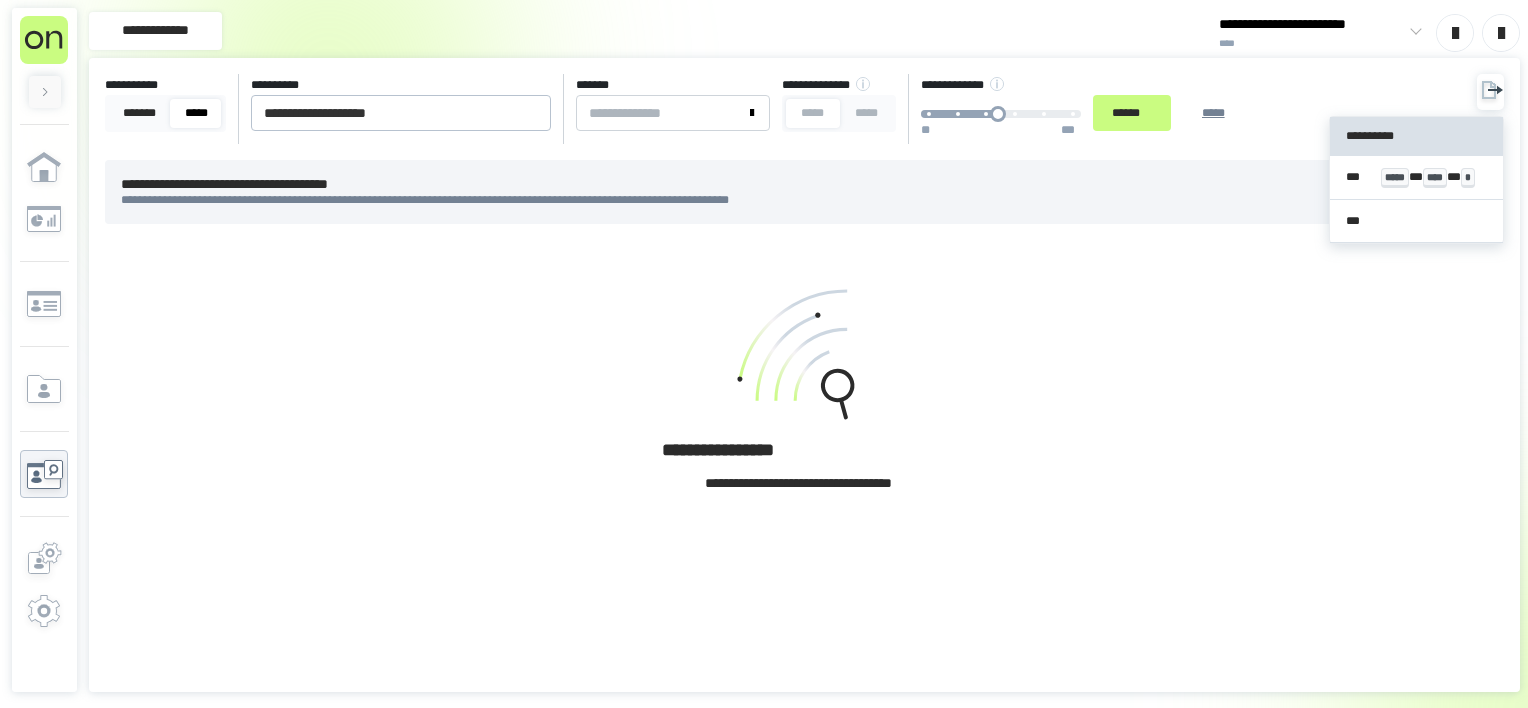 click on "**********" at bounding box center [1417, 136] 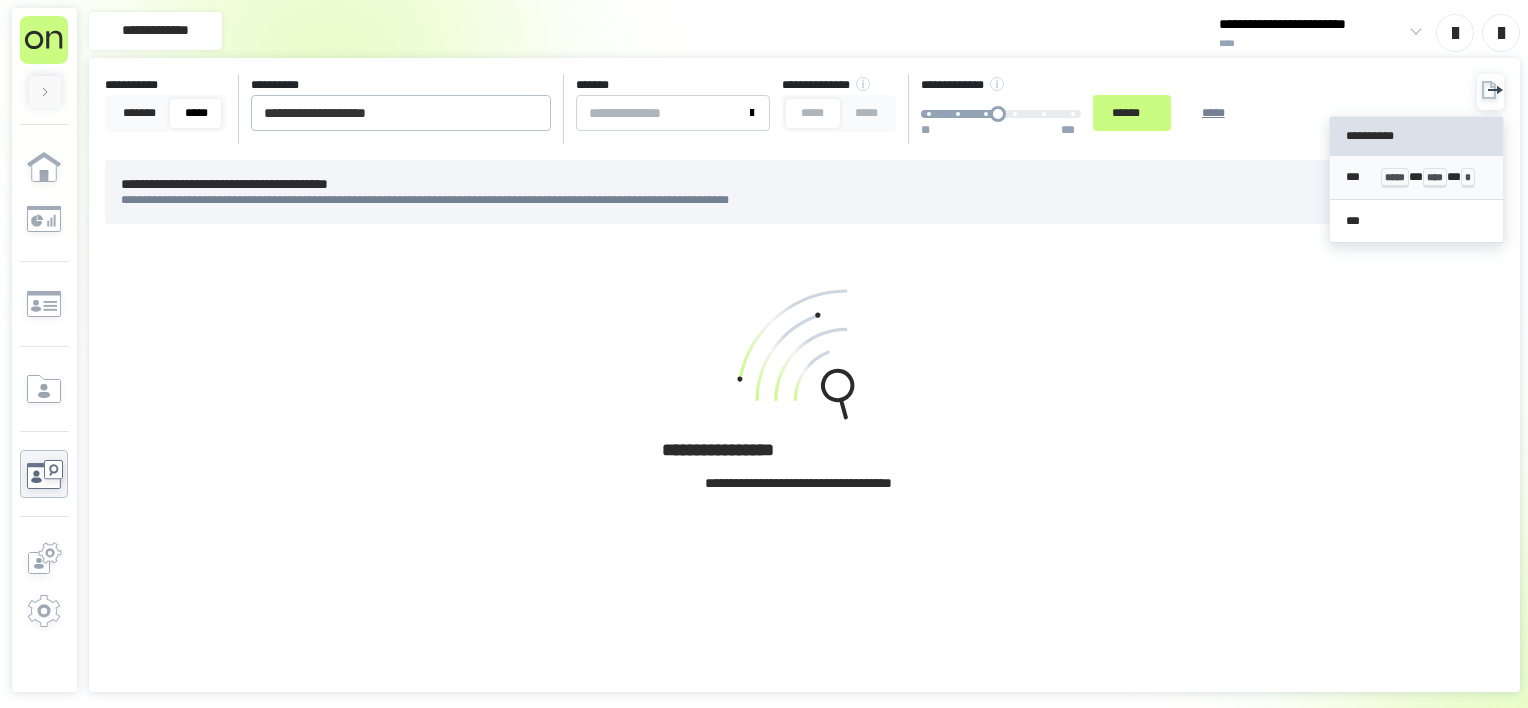 click on "***** * **** *   *" at bounding box center [1434, 177] 